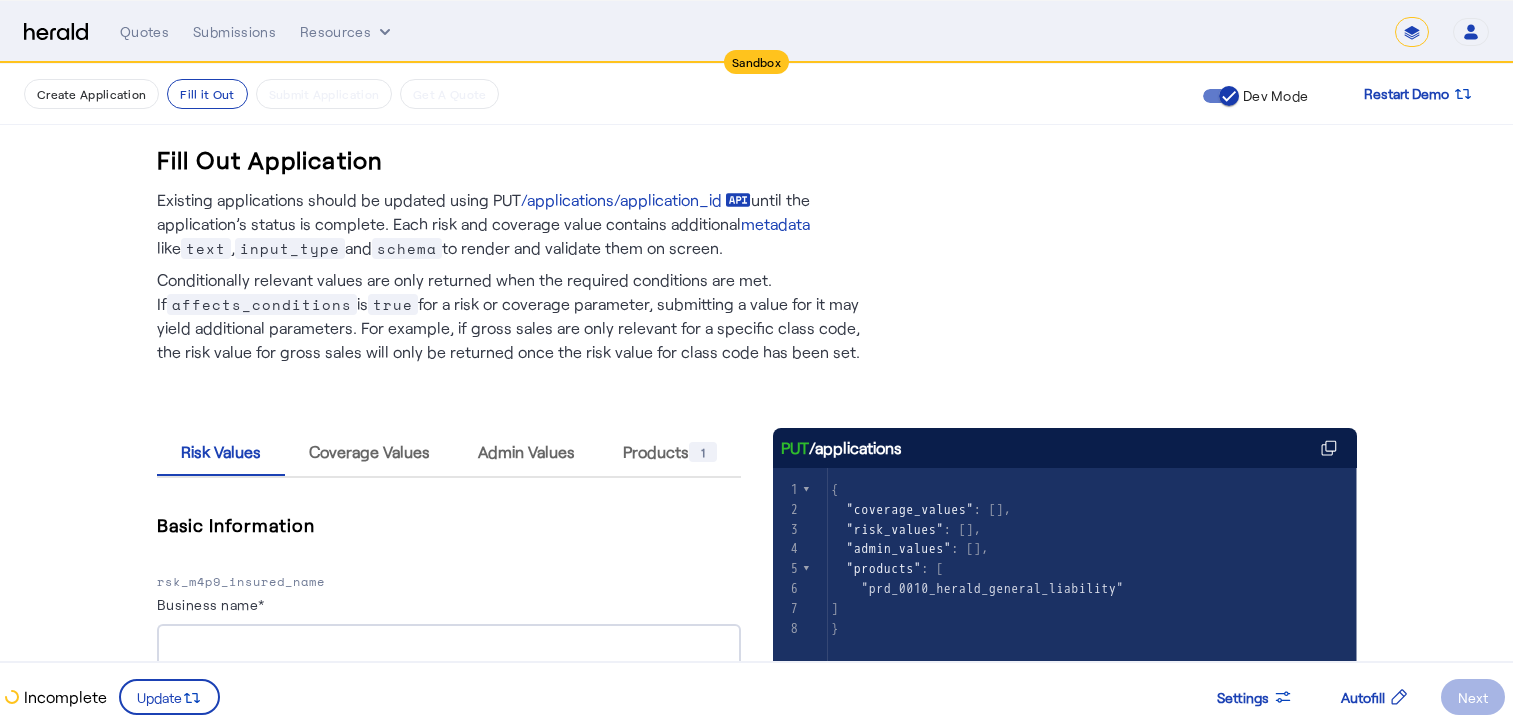 scroll, scrollTop: 751, scrollLeft: 0, axis: vertical 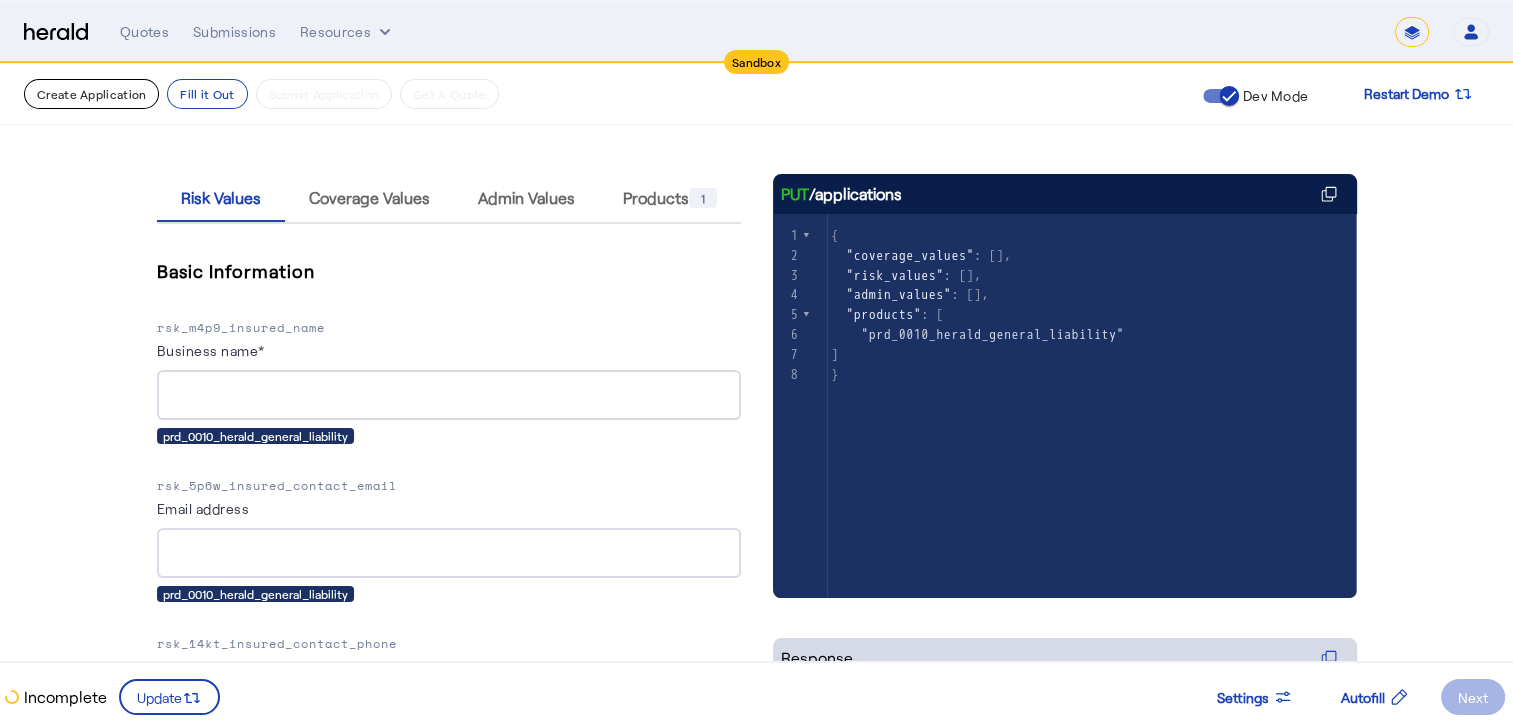 click on "Create Application" at bounding box center (91, 94) 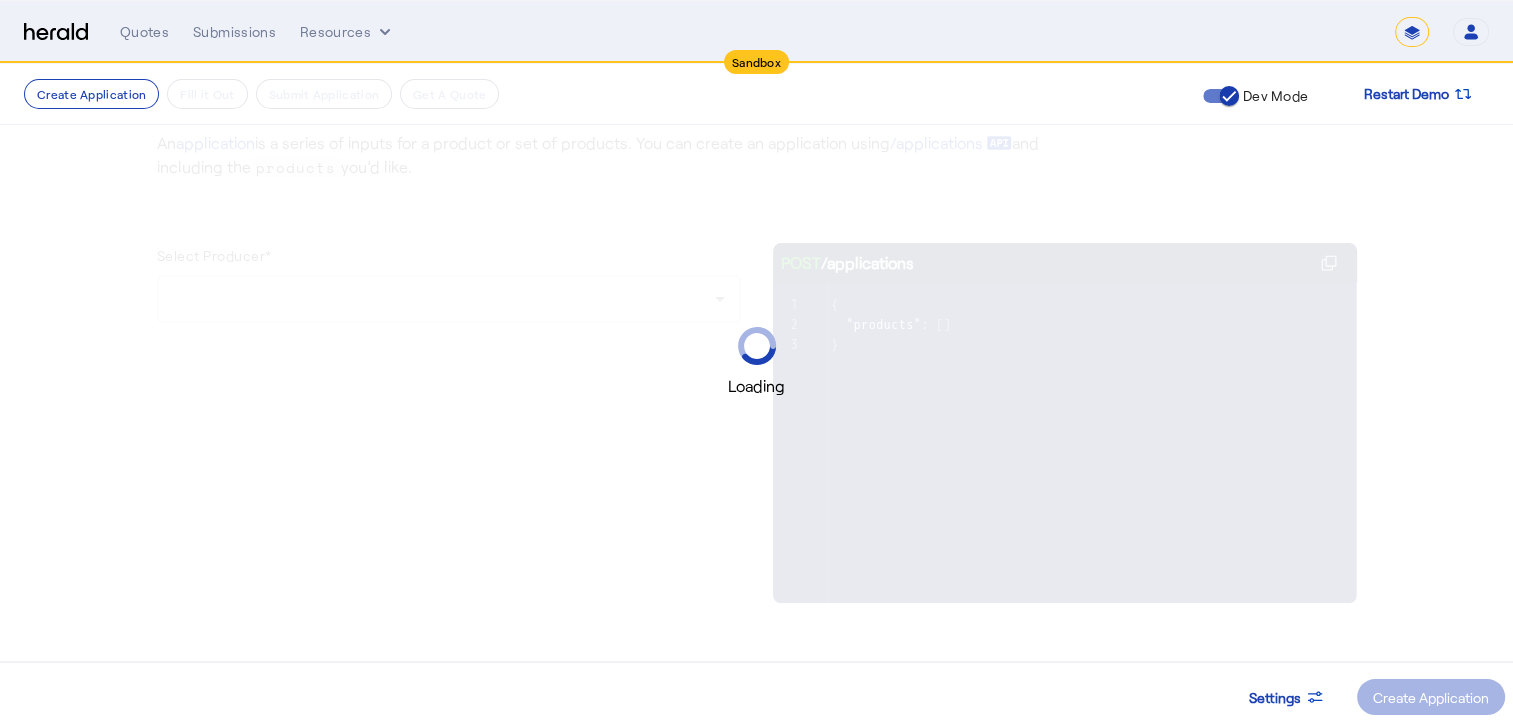 scroll, scrollTop: 0, scrollLeft: 0, axis: both 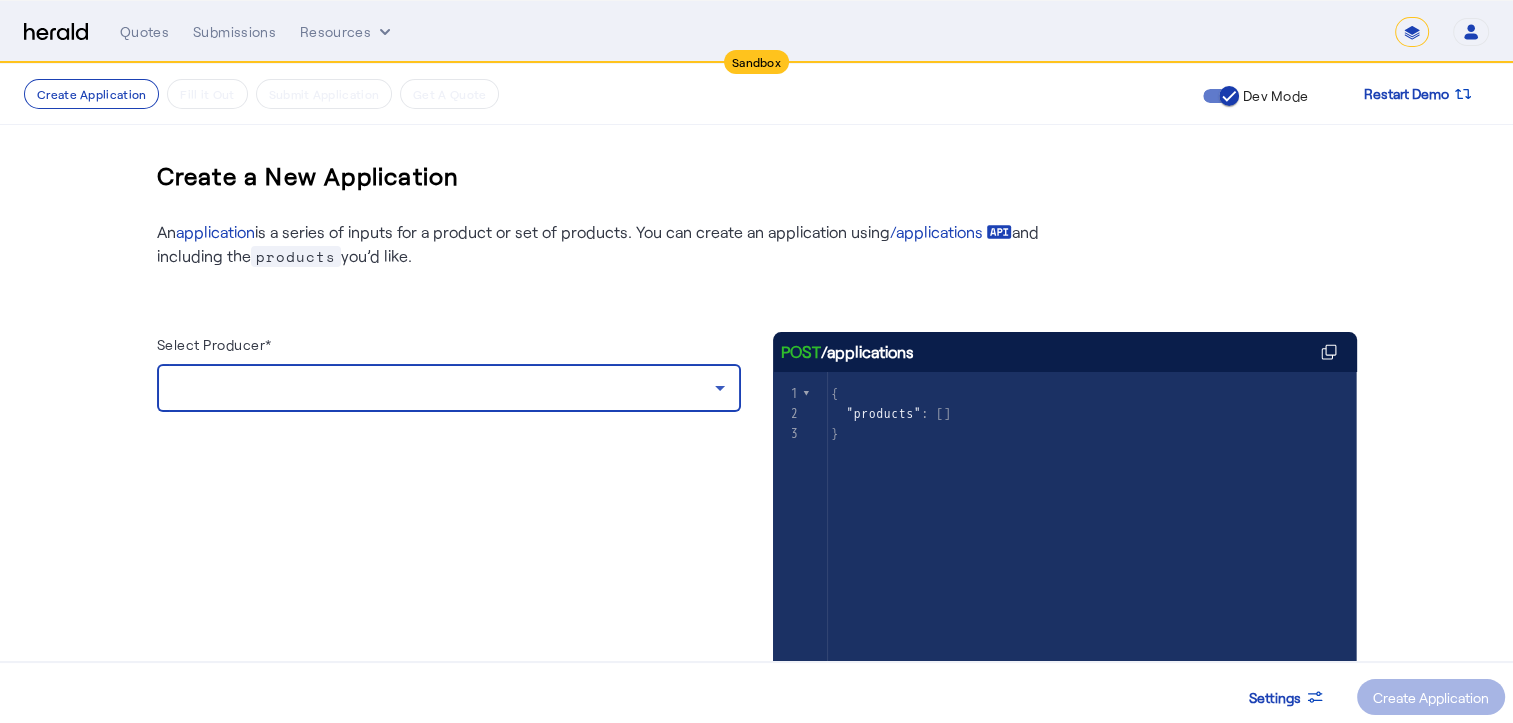 click at bounding box center (444, 388) 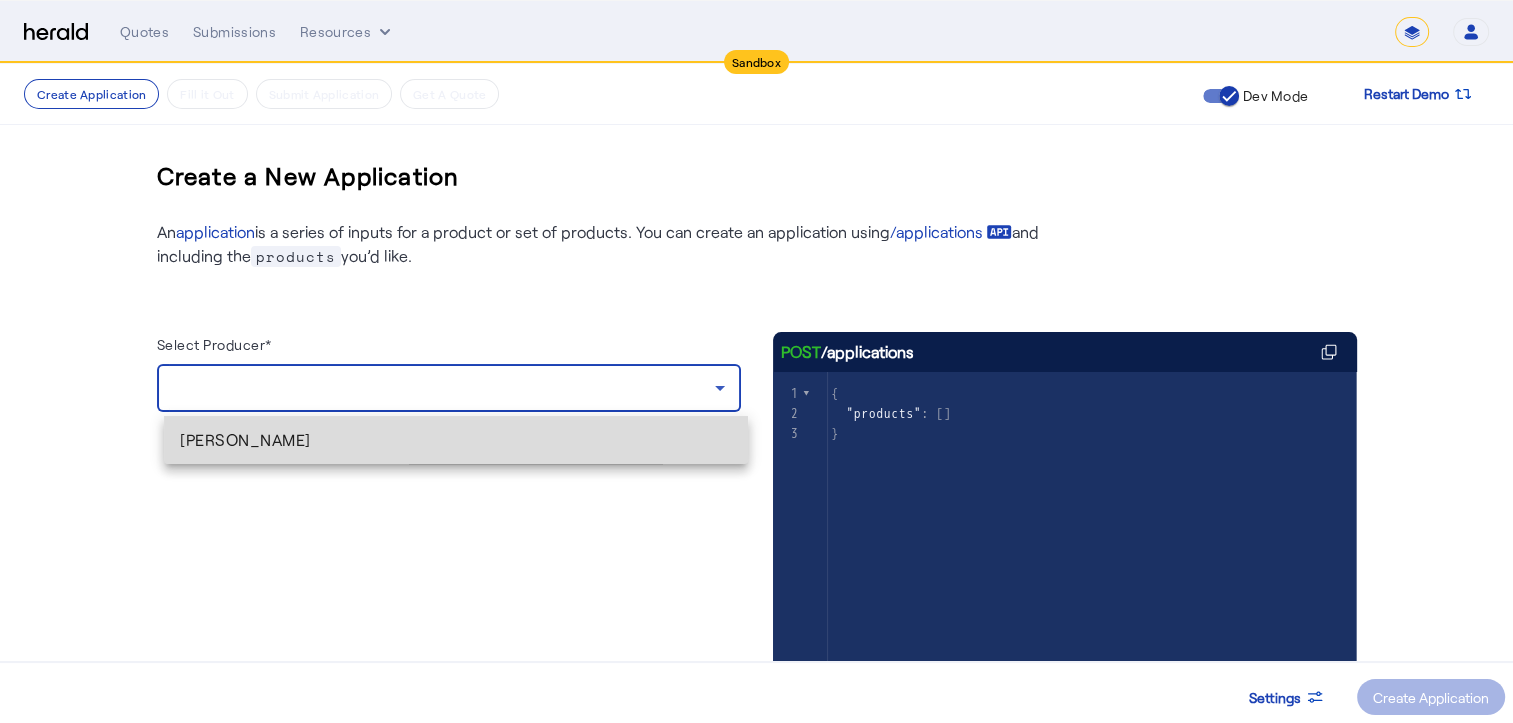 click on "[PERSON_NAME]" at bounding box center [456, 440] 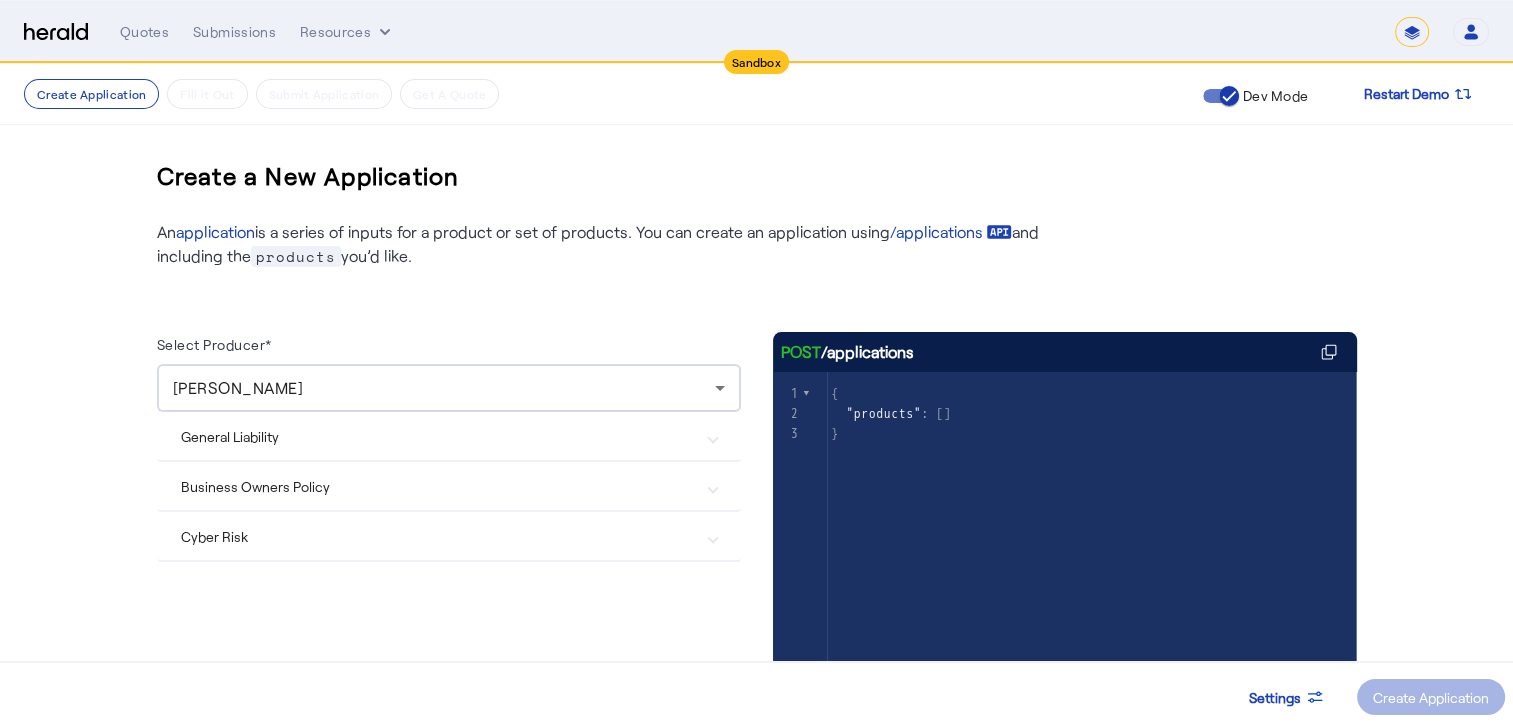 click on "General Liability  Herald General Liability  Herald Surplus Lines General Liability  Pigeon General Liability  Chubb General Liability  Coterie General Liability" 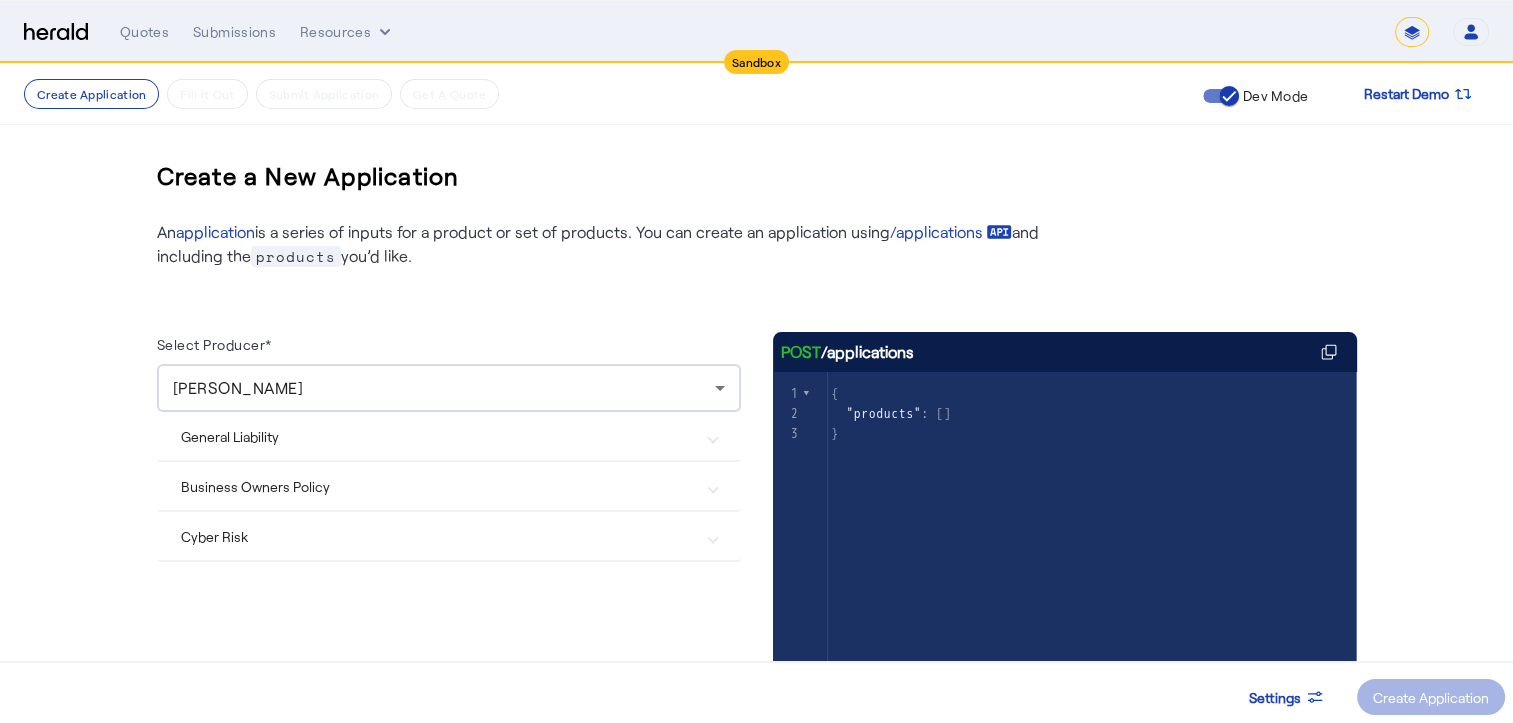 click on "General Liability" at bounding box center [437, 436] 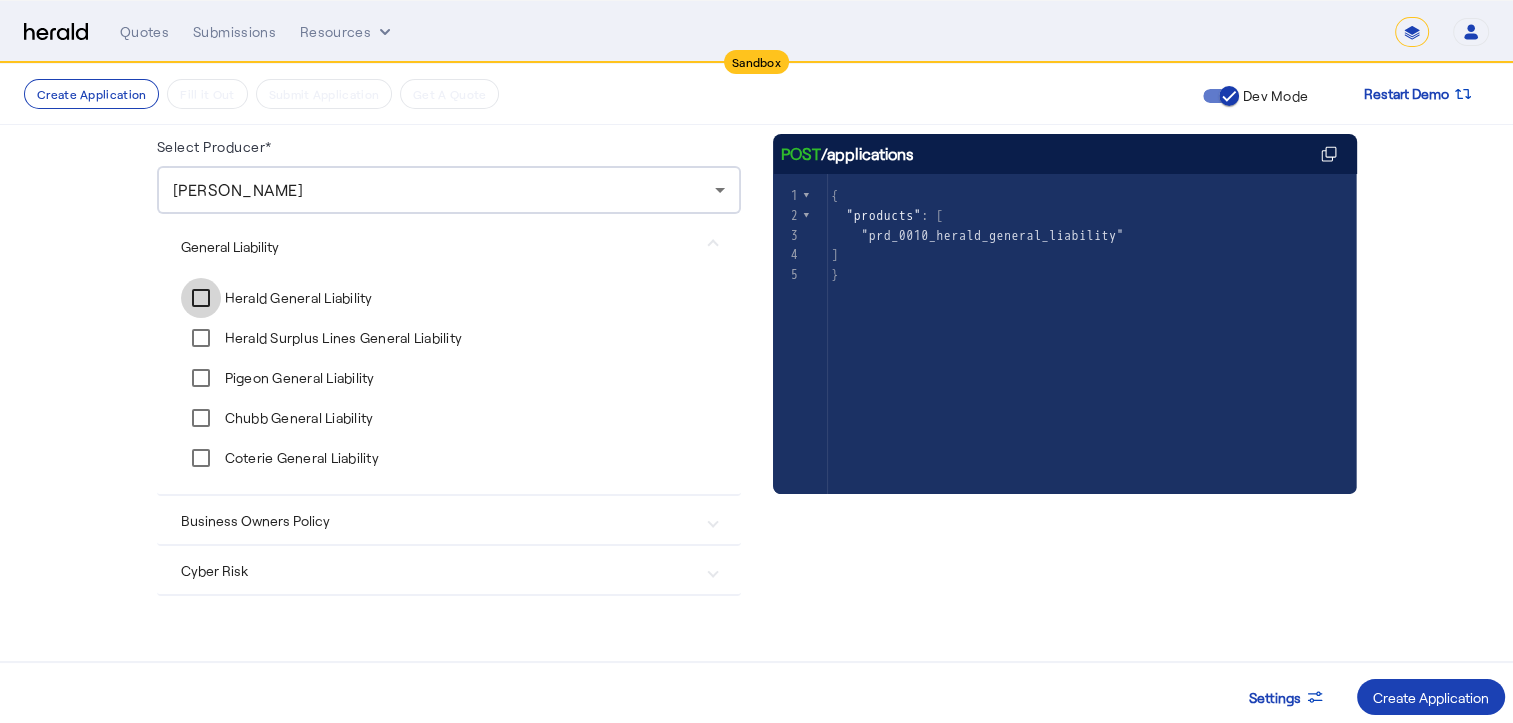 scroll, scrollTop: 202, scrollLeft: 0, axis: vertical 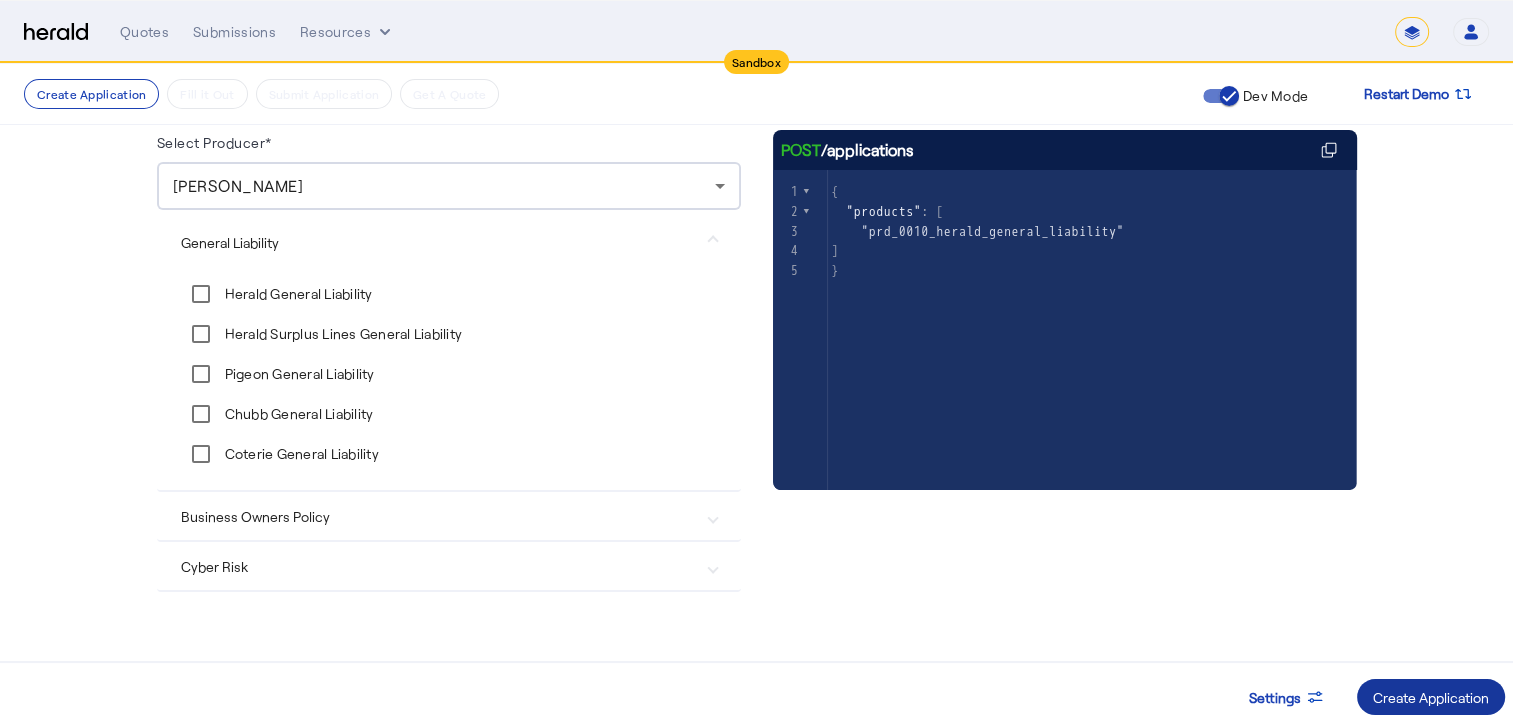 click on "Create Application" at bounding box center (1431, 697) 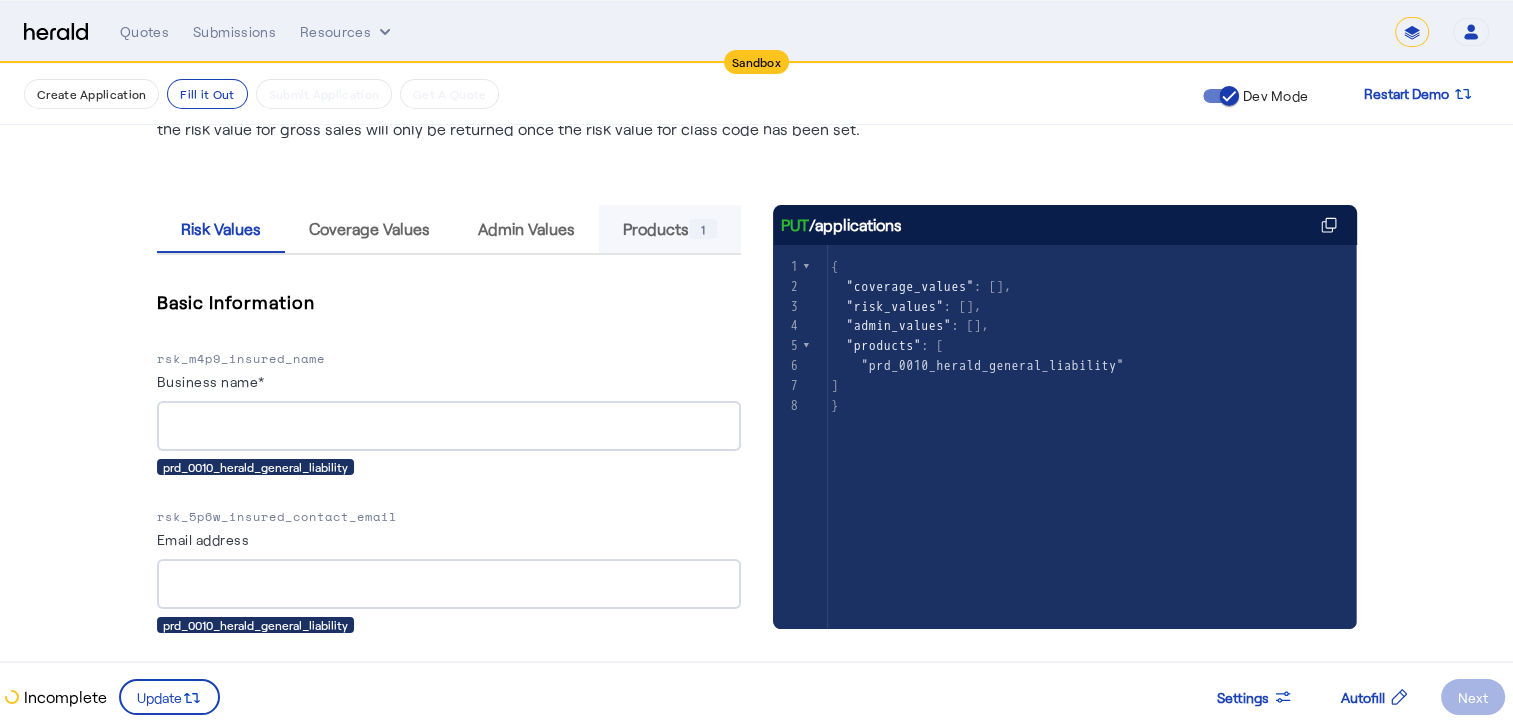 scroll, scrollTop: 234, scrollLeft: 0, axis: vertical 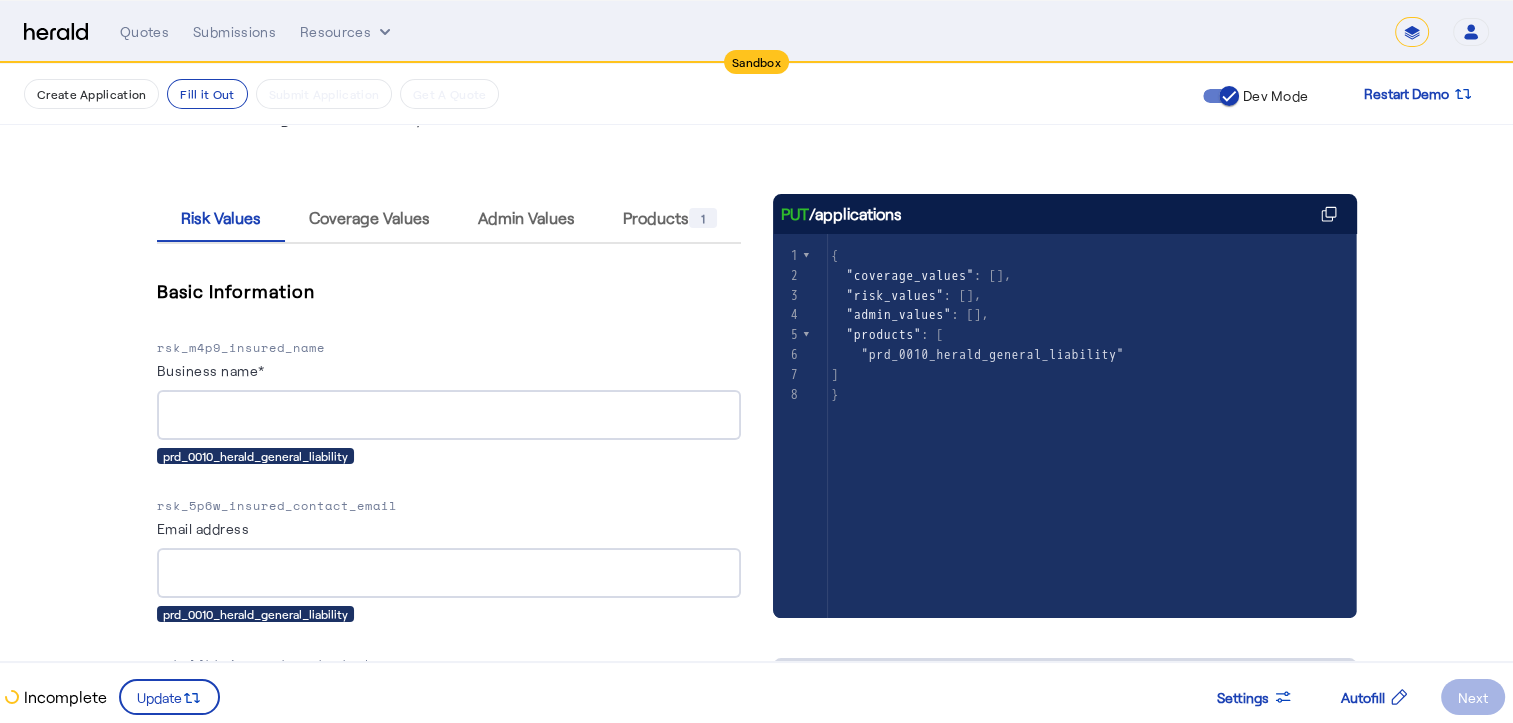 click at bounding box center [449, 415] 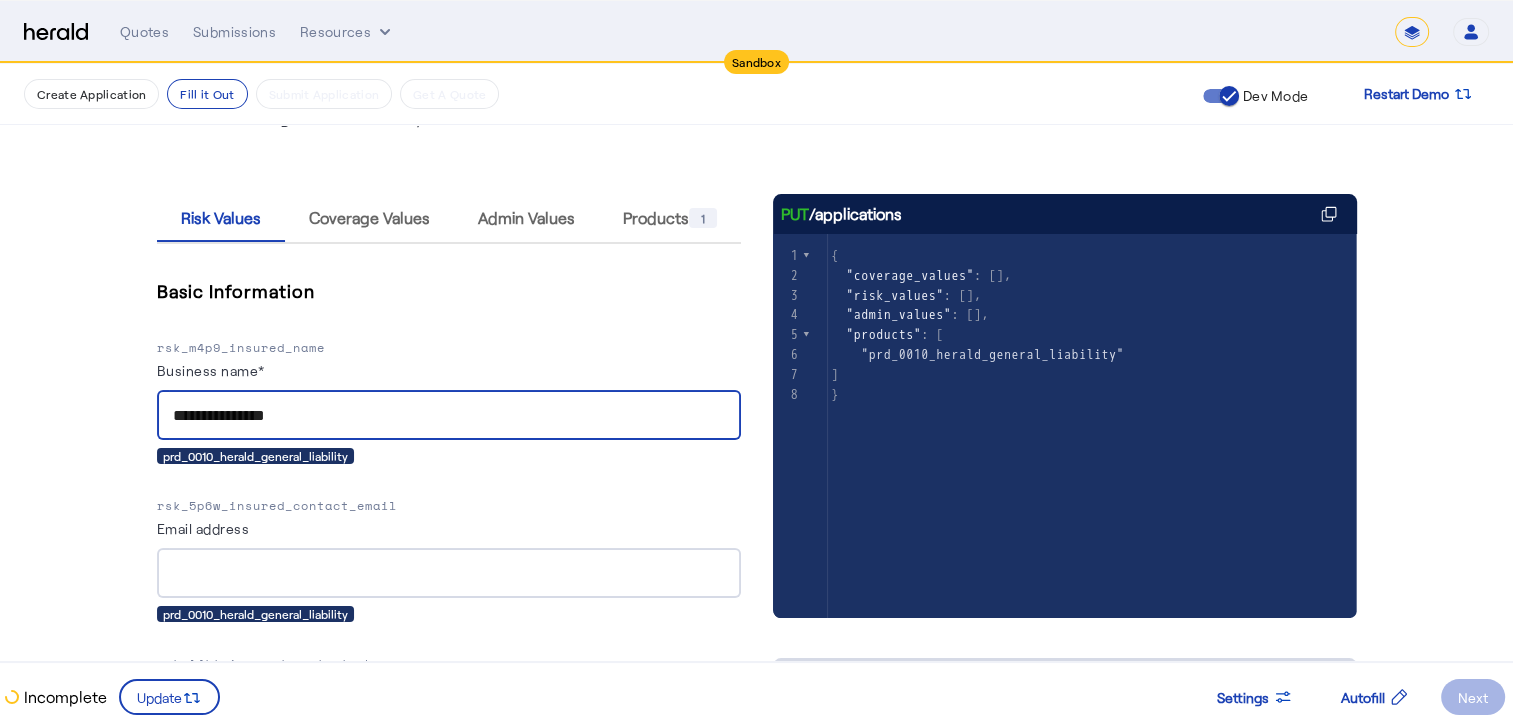 type on "**********" 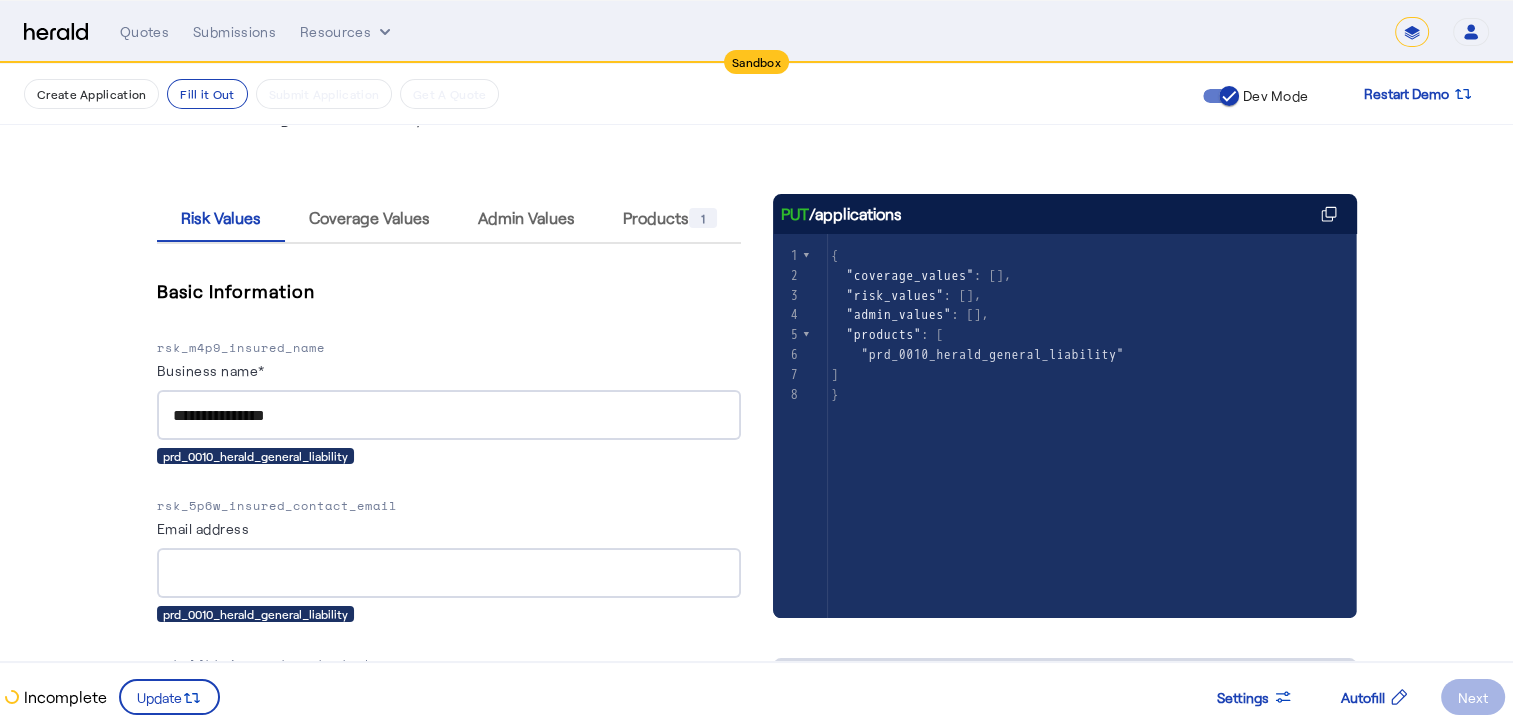 click on "Email address" at bounding box center [449, 532] 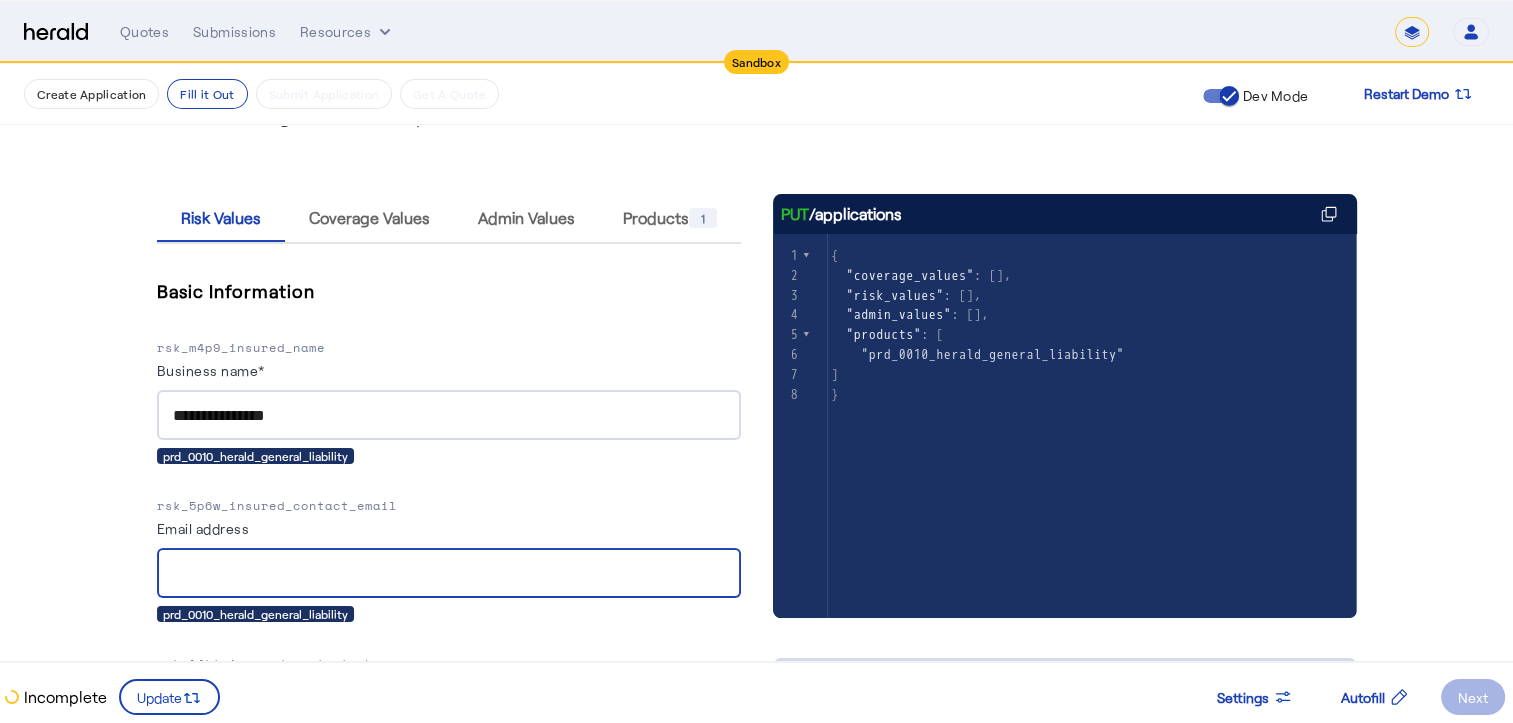 click on "Email address" at bounding box center (449, 574) 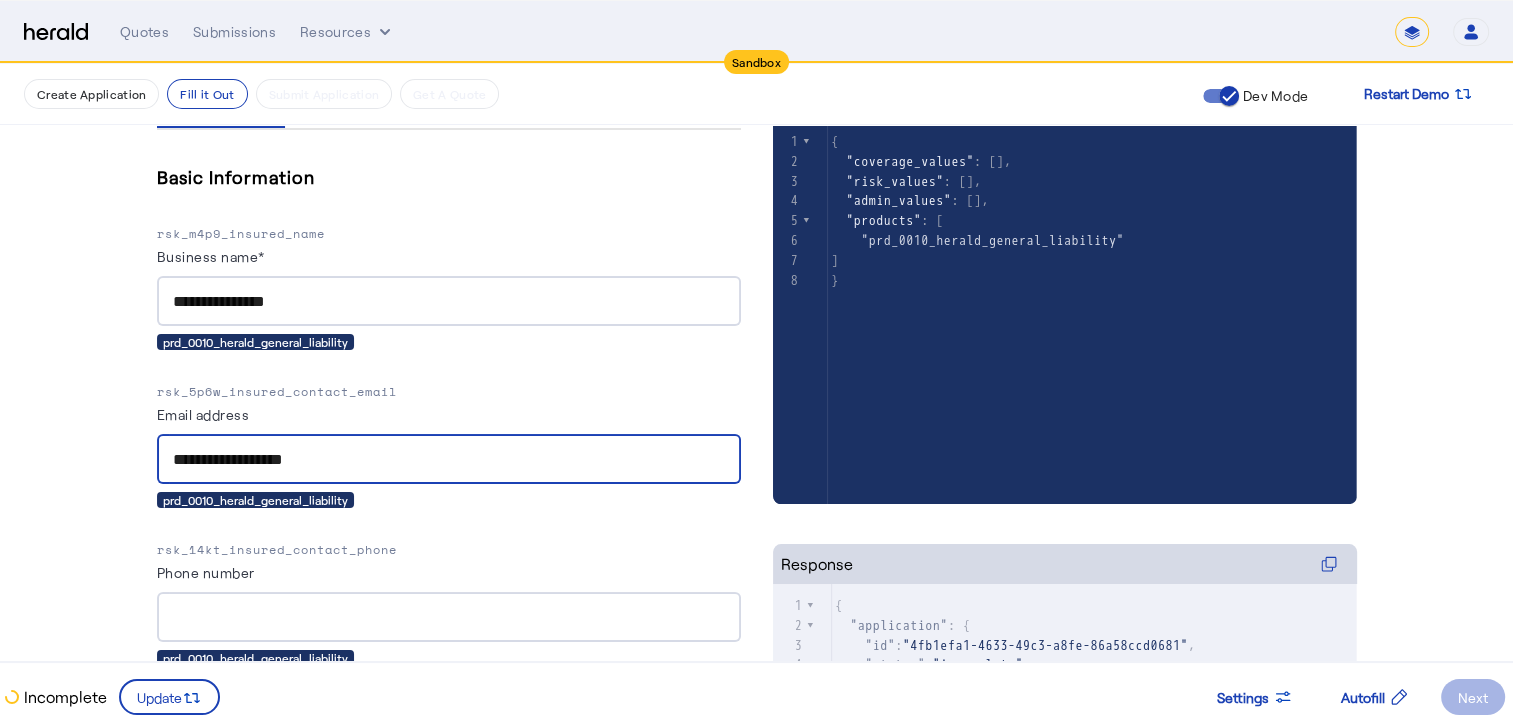 scroll, scrollTop: 354, scrollLeft: 0, axis: vertical 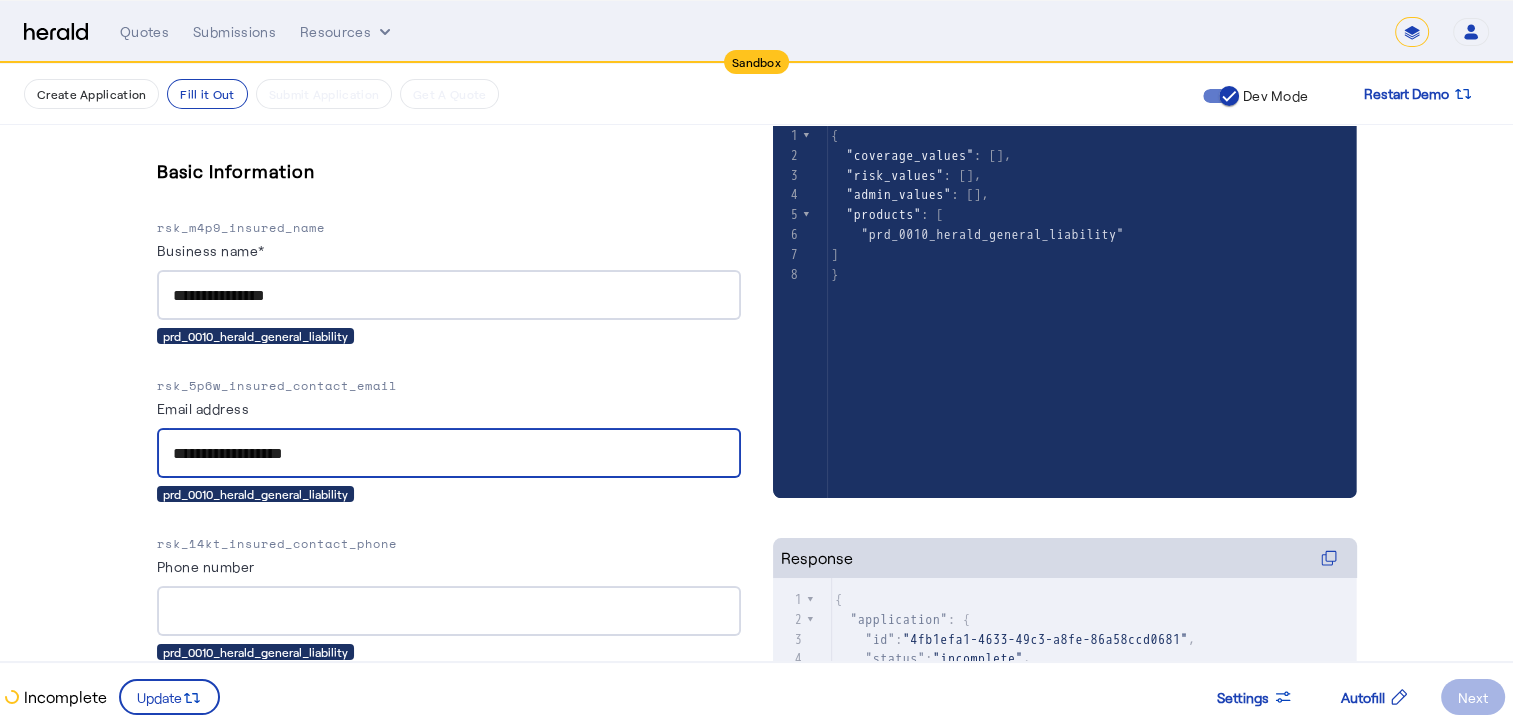type on "**********" 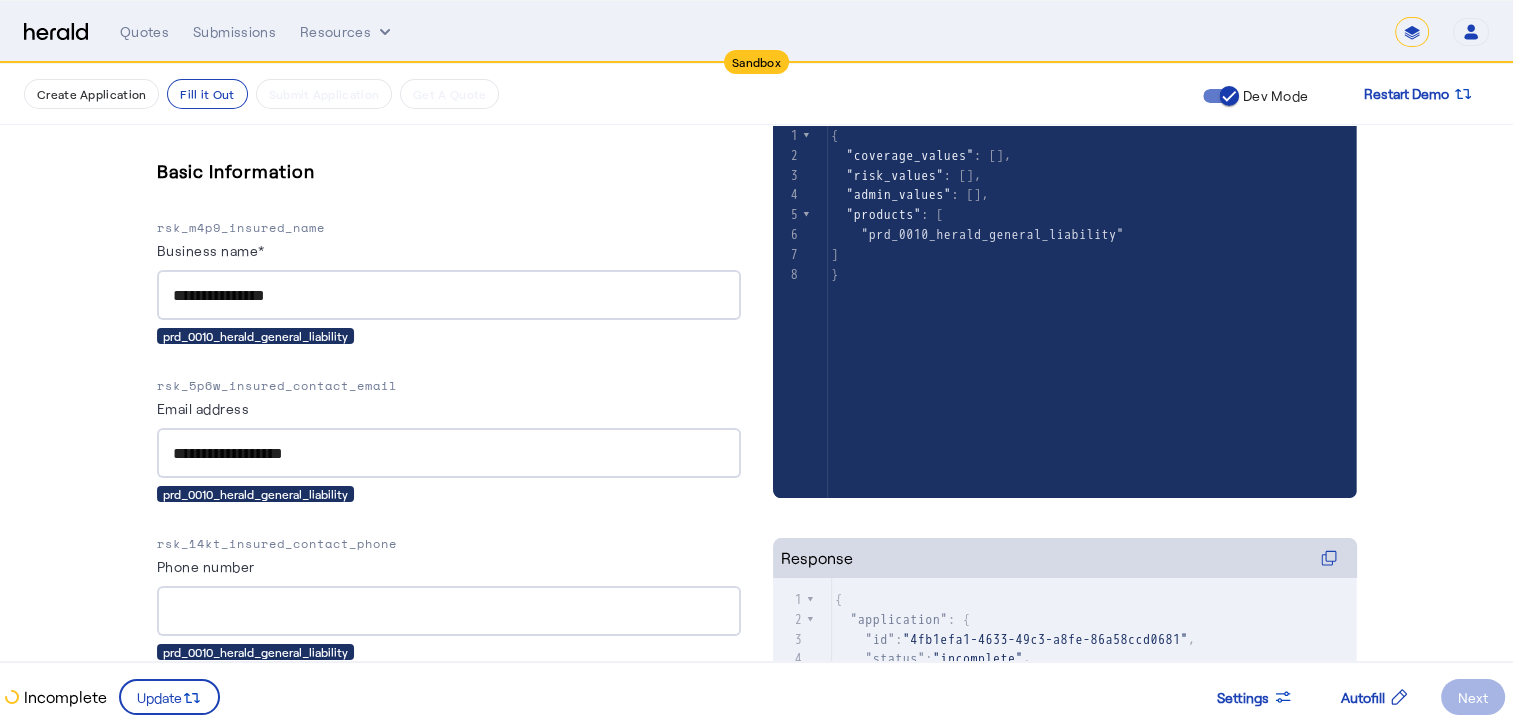 click at bounding box center [449, 611] 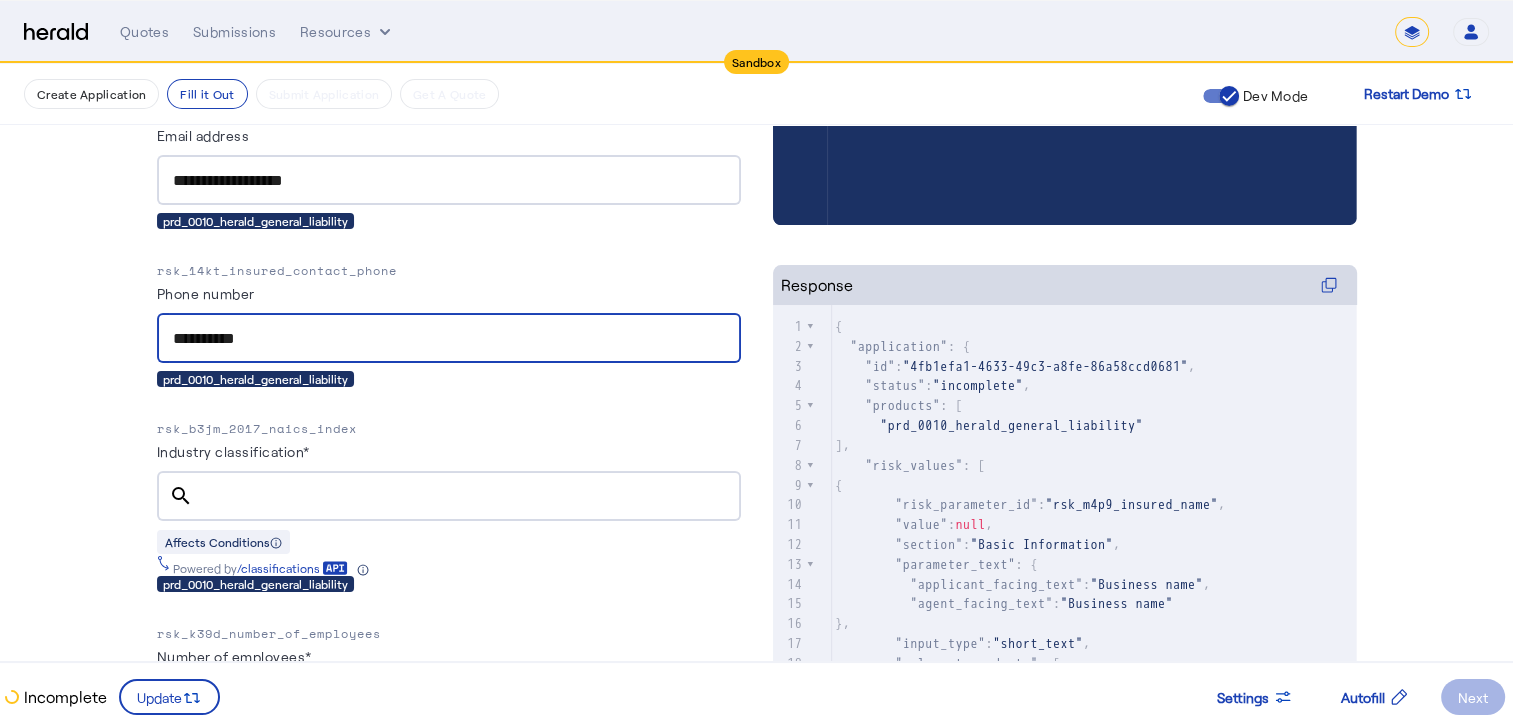 scroll, scrollTop: 628, scrollLeft: 0, axis: vertical 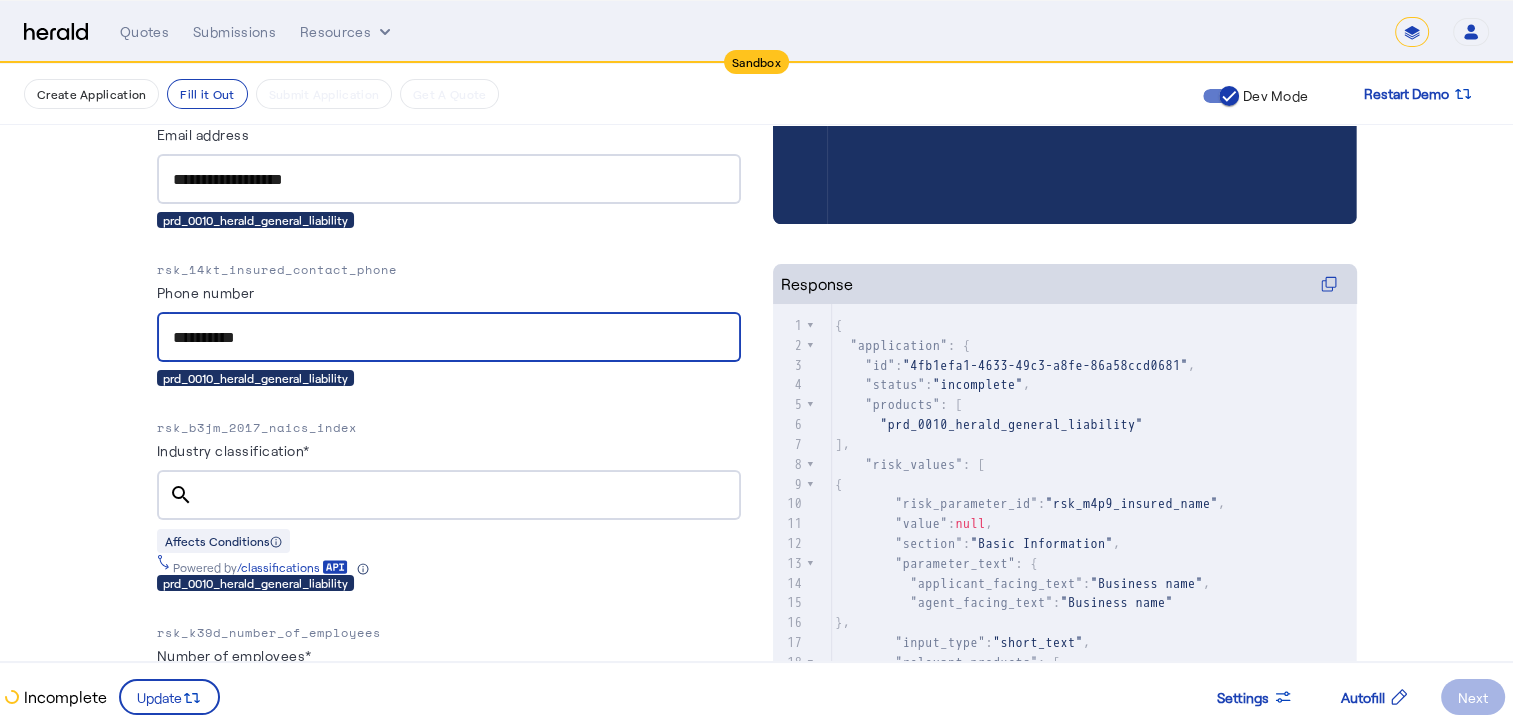 type on "**********" 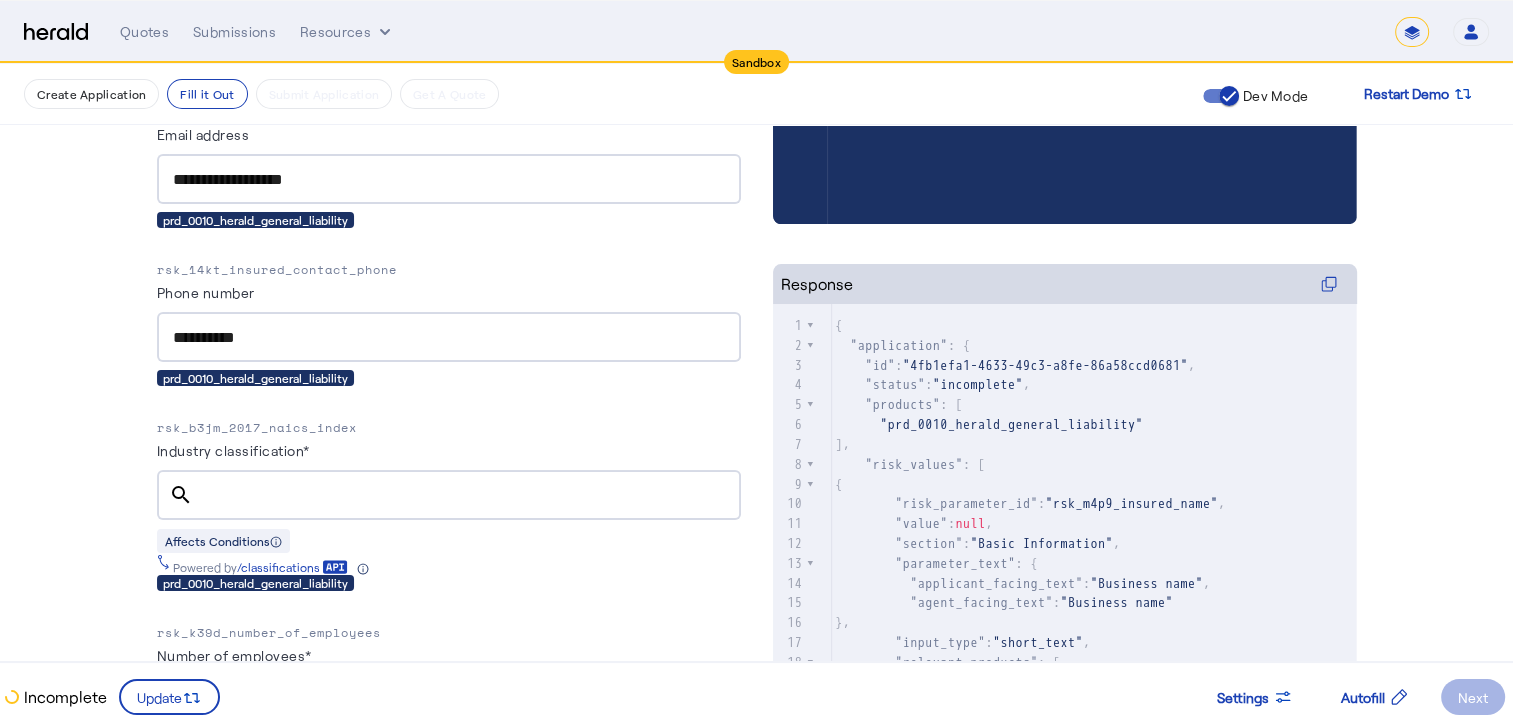 click at bounding box center (467, 495) 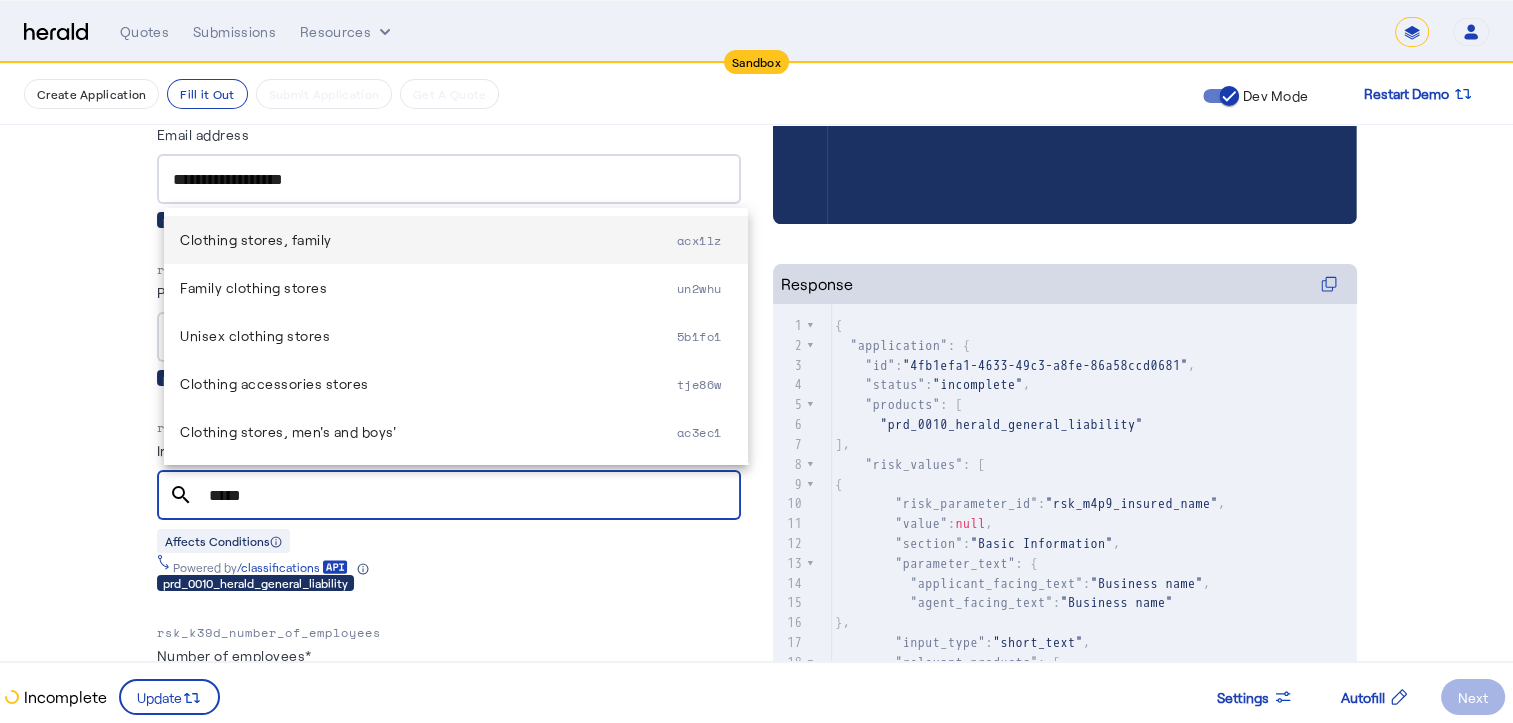 type on "*****" 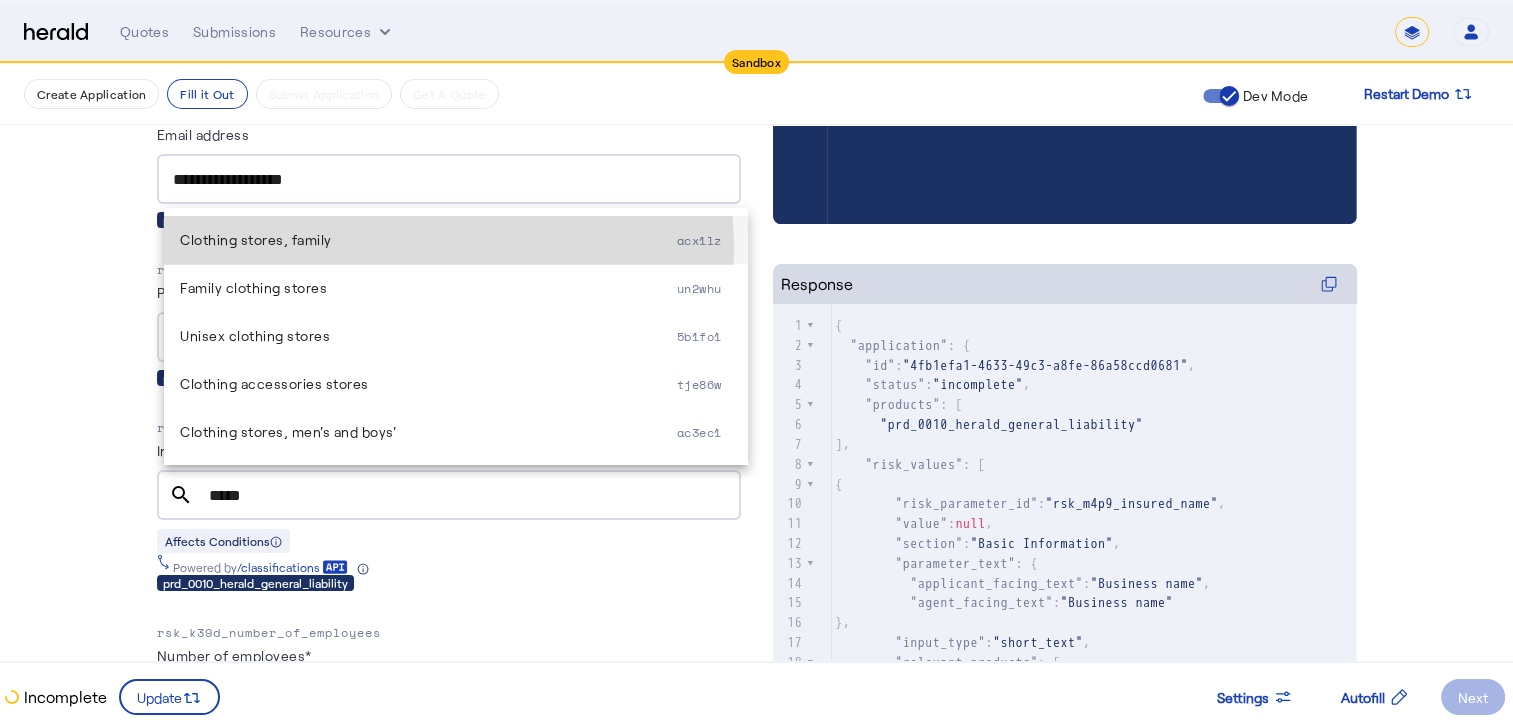 click on "Clothing stores, family" at bounding box center [428, 240] 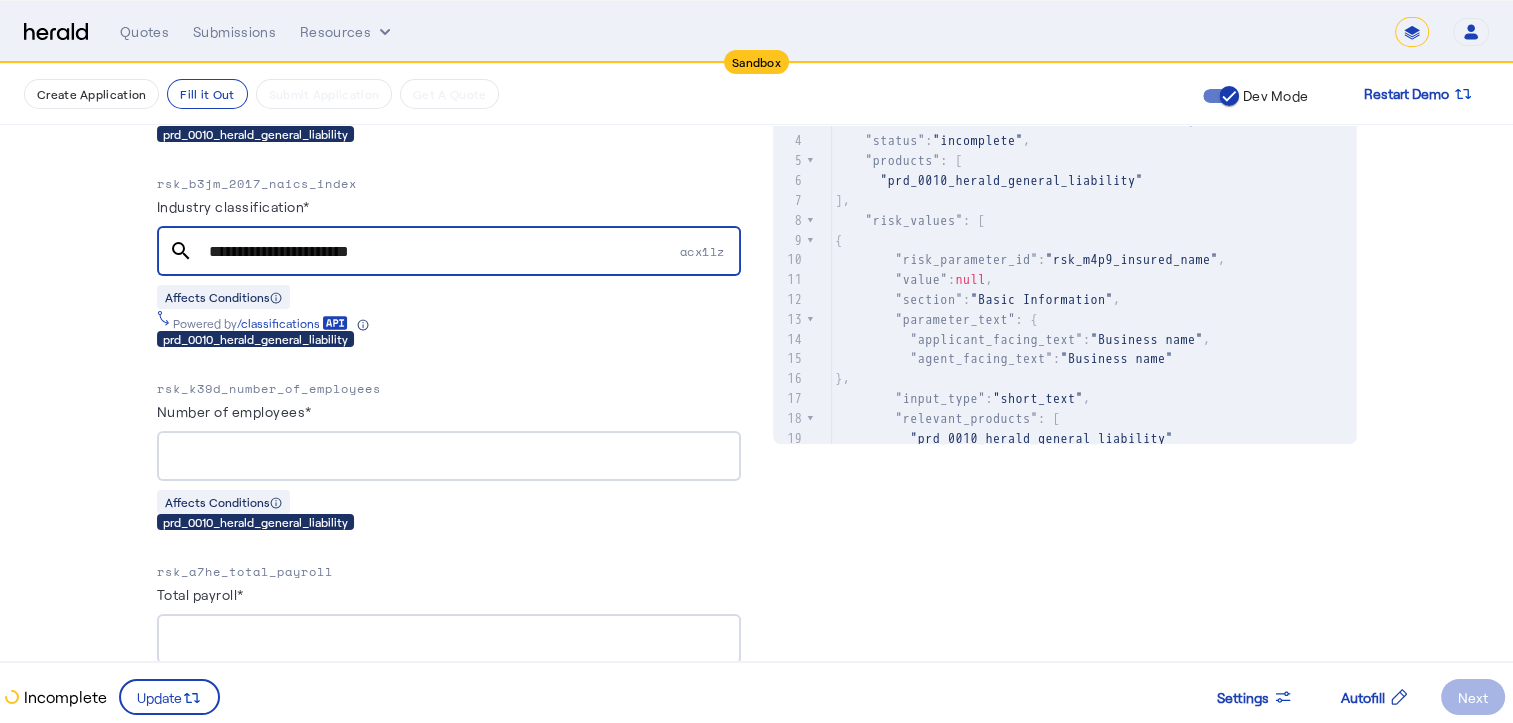 scroll, scrollTop: 876, scrollLeft: 0, axis: vertical 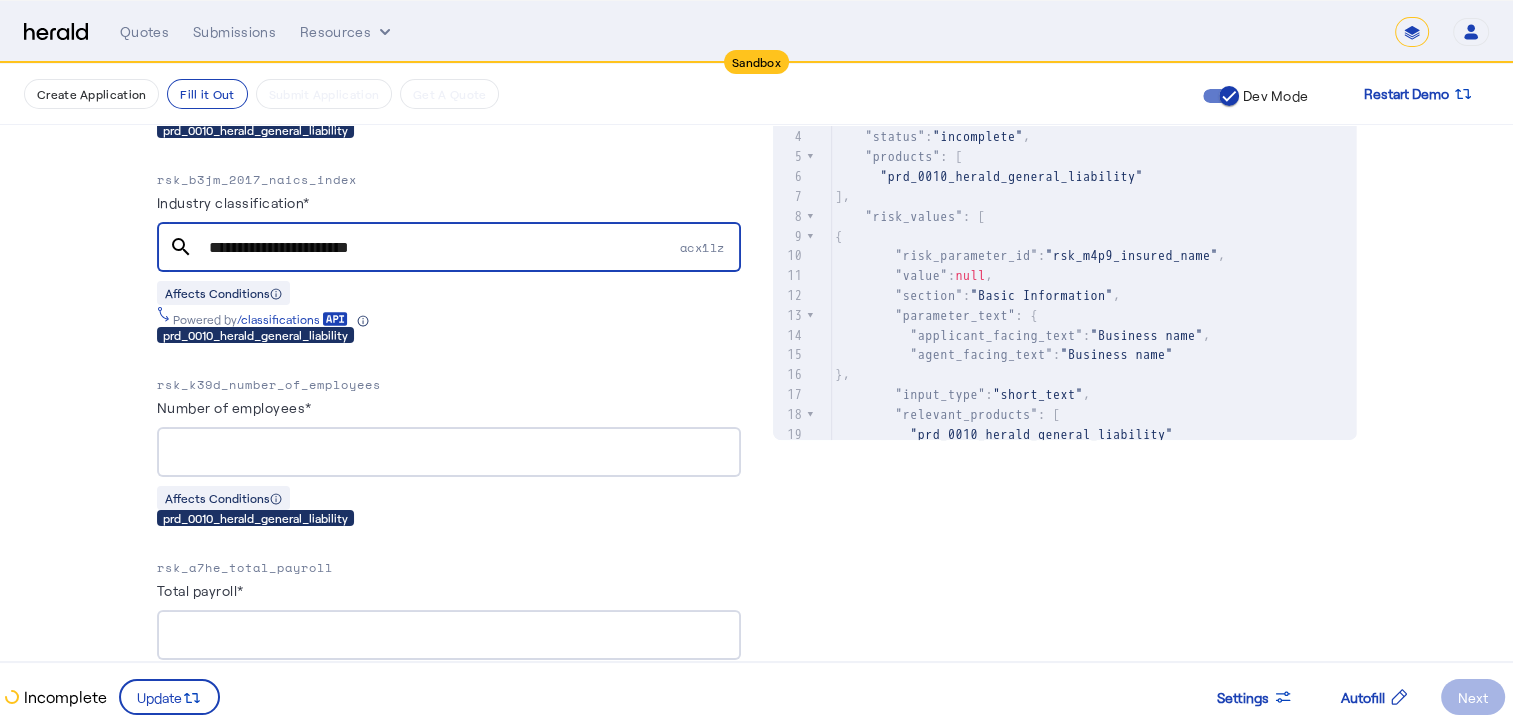click at bounding box center [449, 452] 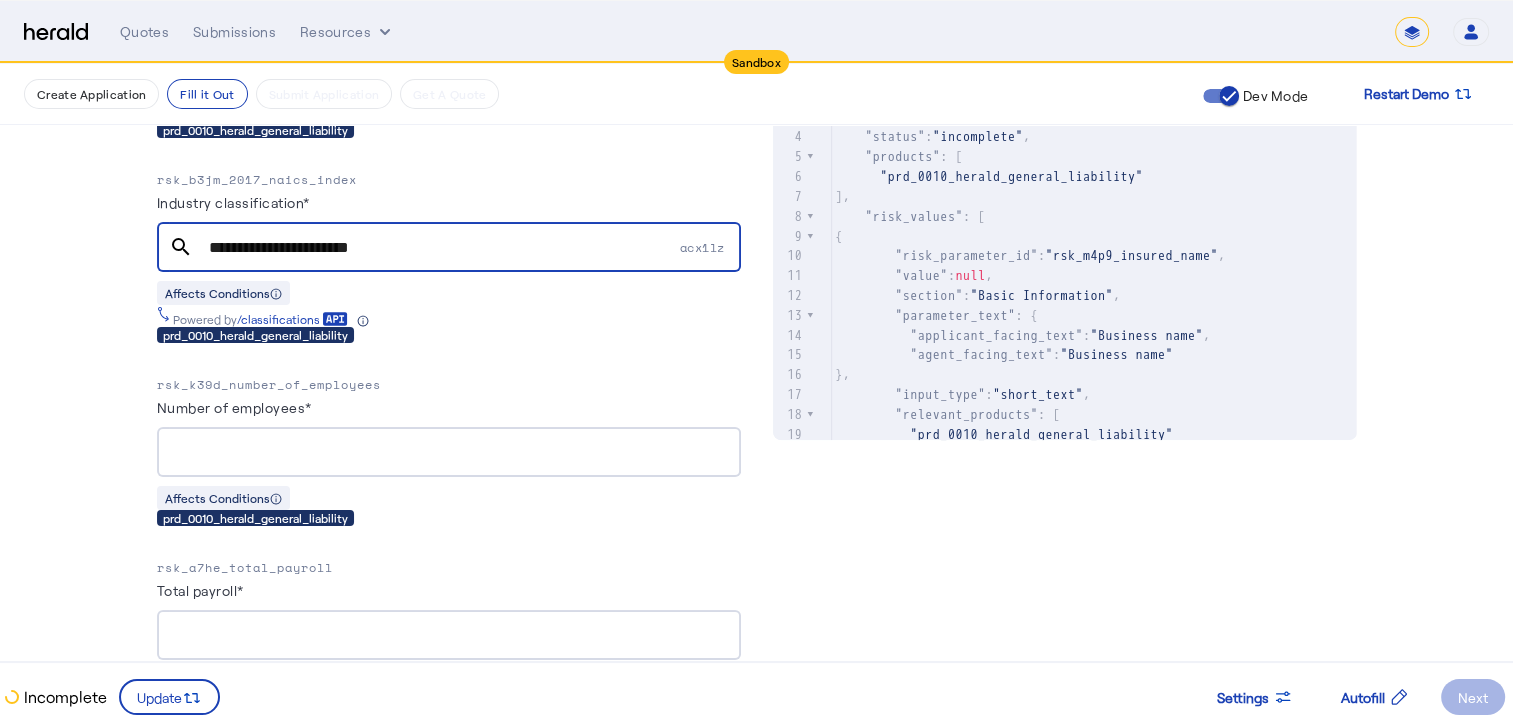 click at bounding box center [449, 452] 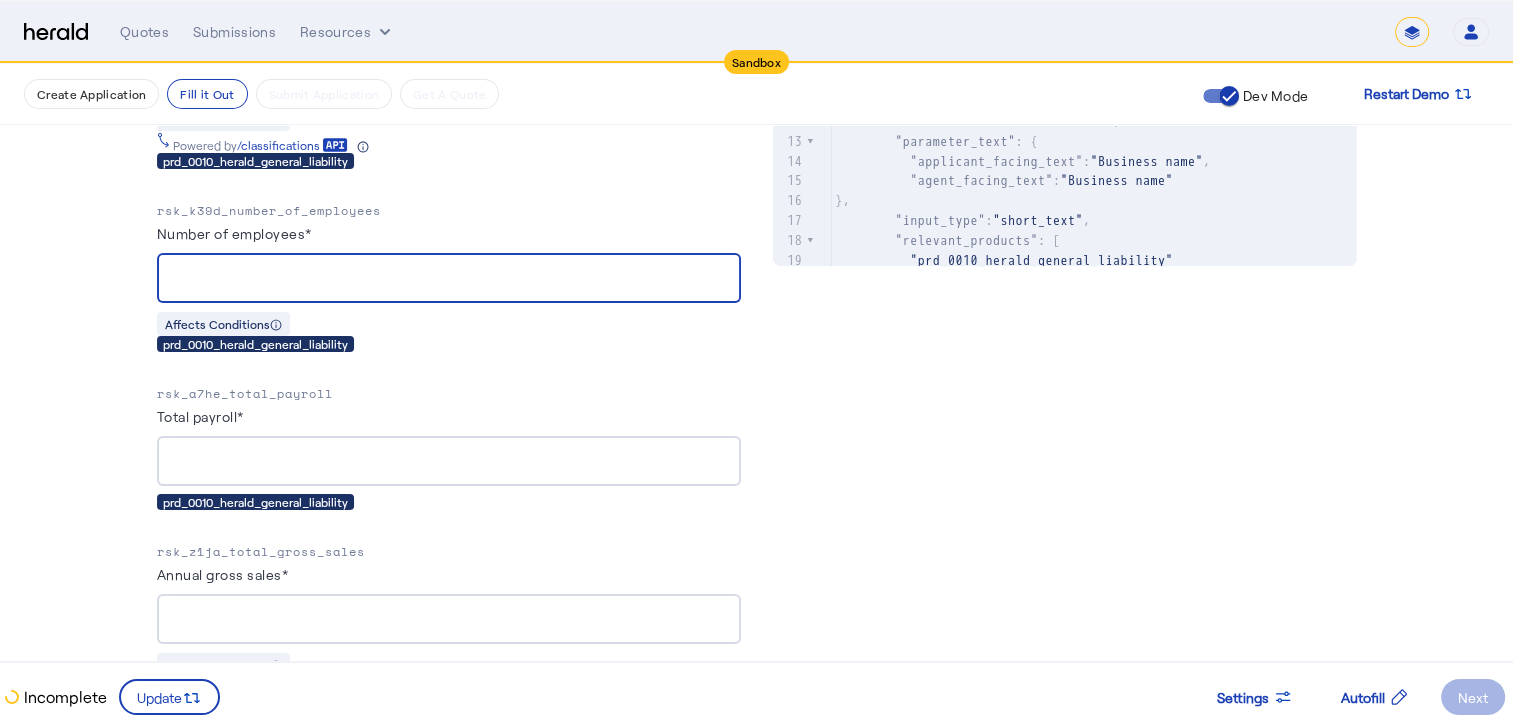 scroll, scrollTop: 1051, scrollLeft: 0, axis: vertical 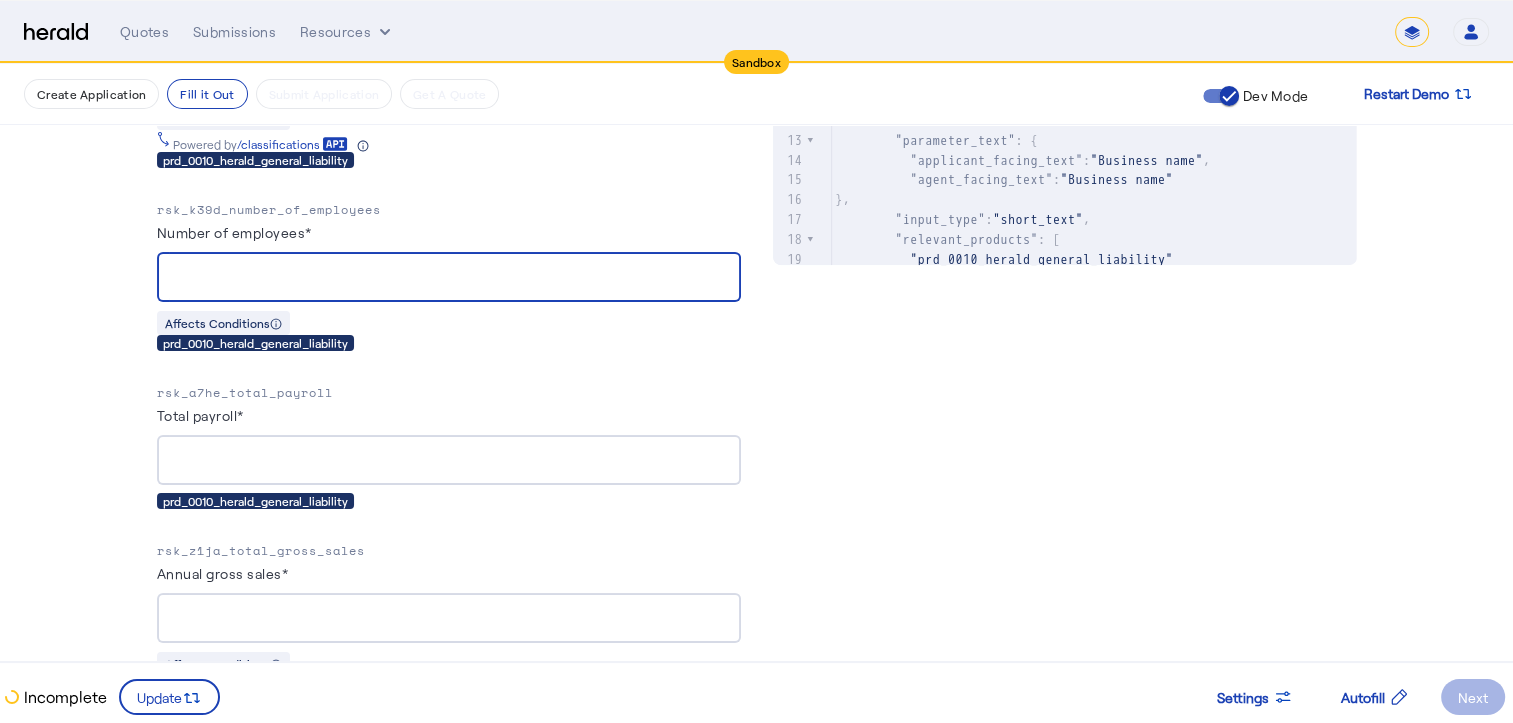 type on "*" 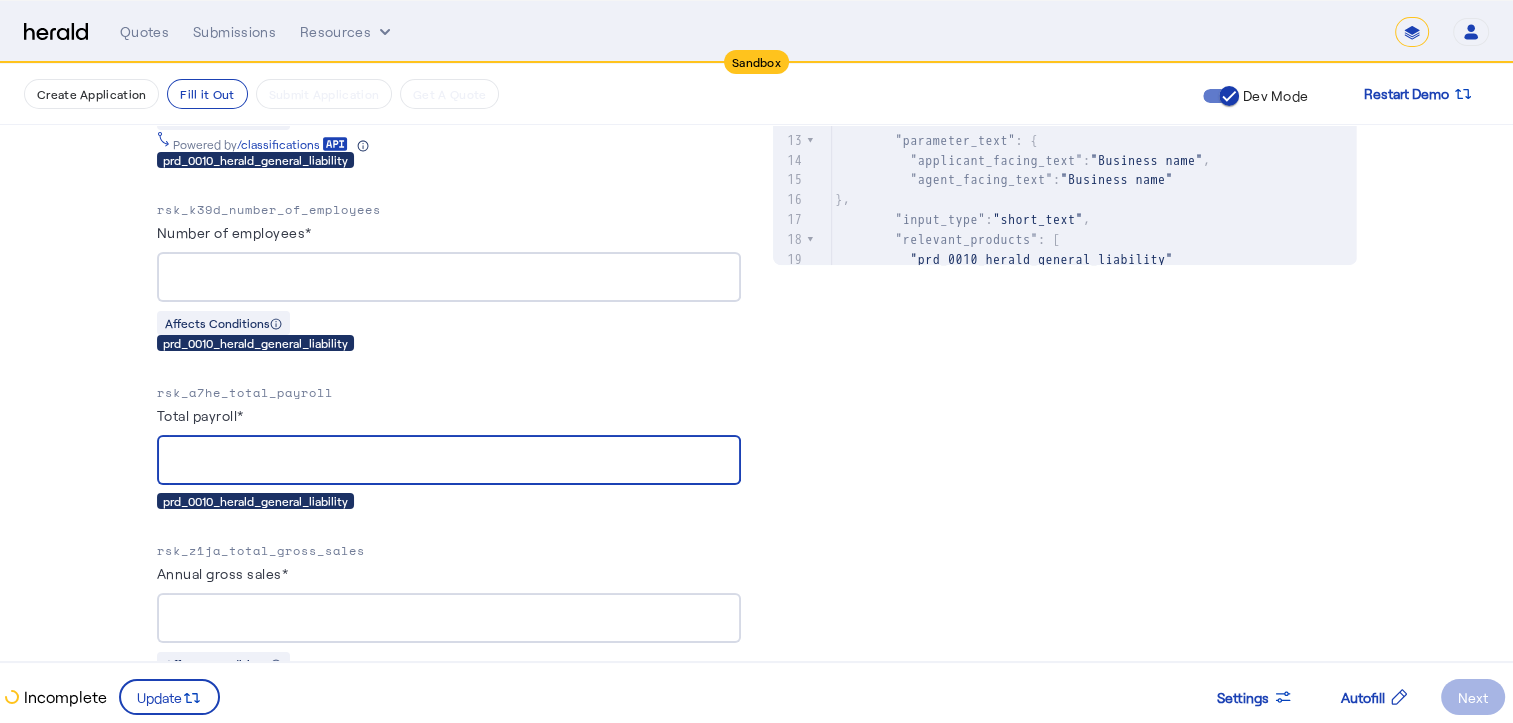 click on "Total payroll*" at bounding box center [449, 461] 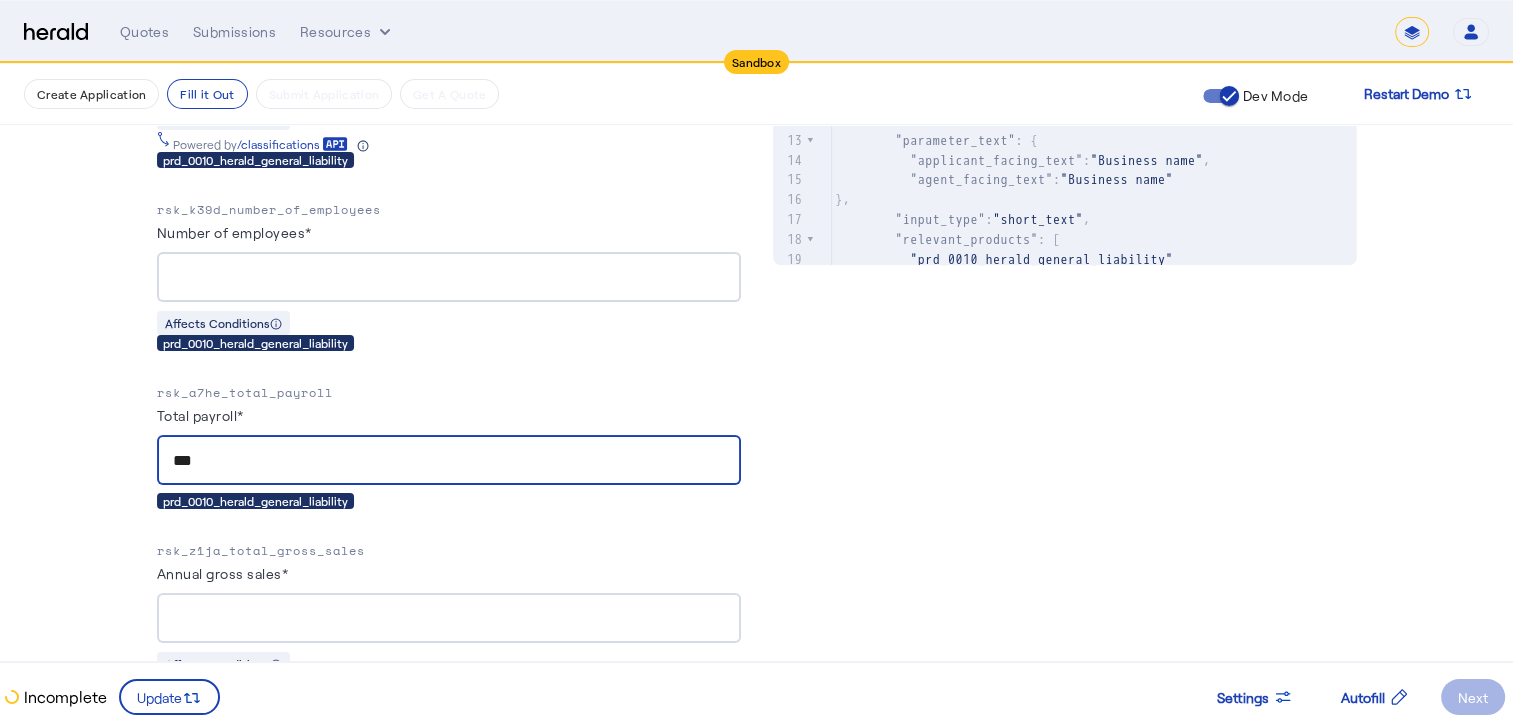 scroll, scrollTop: 1168, scrollLeft: 0, axis: vertical 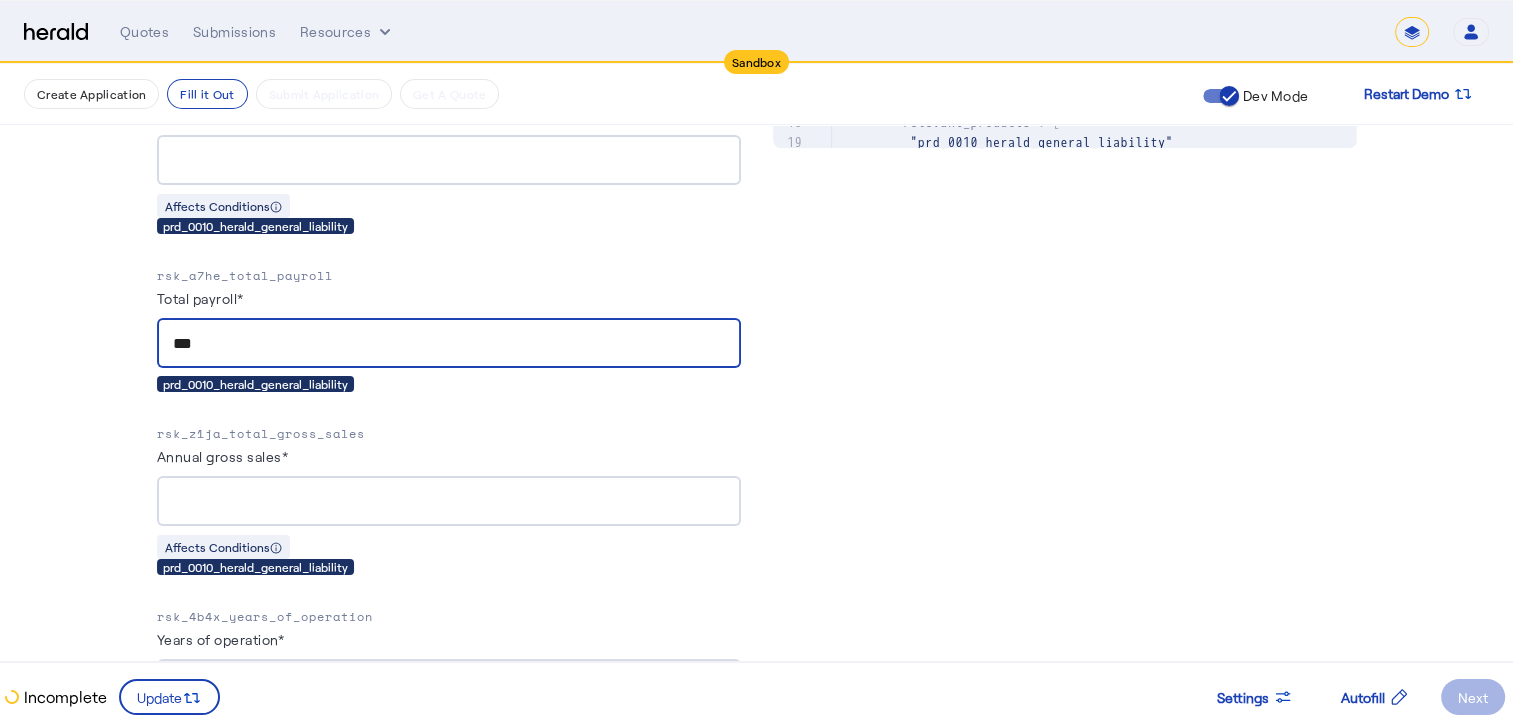 type on "***" 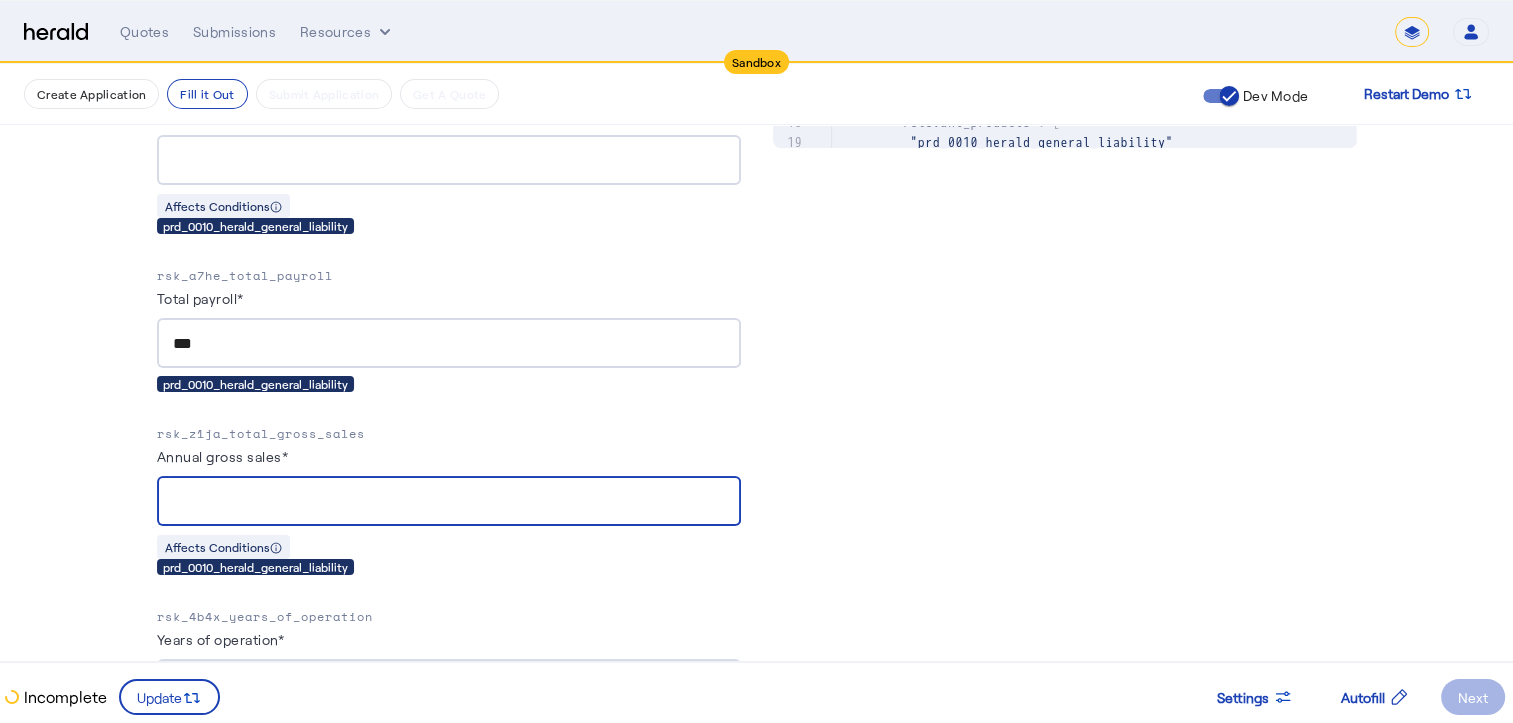 click on "Annual gross sales*" at bounding box center (449, 502) 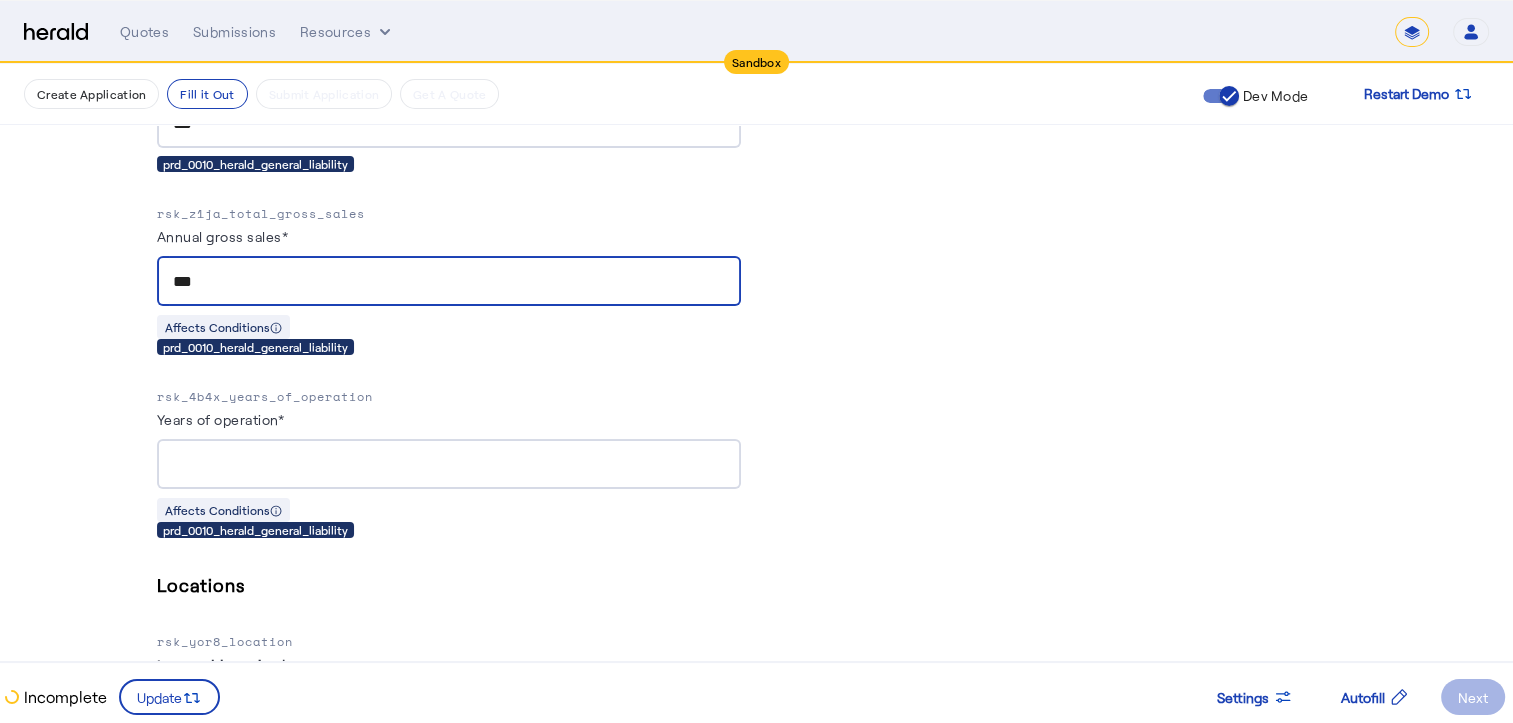 scroll, scrollTop: 1392, scrollLeft: 0, axis: vertical 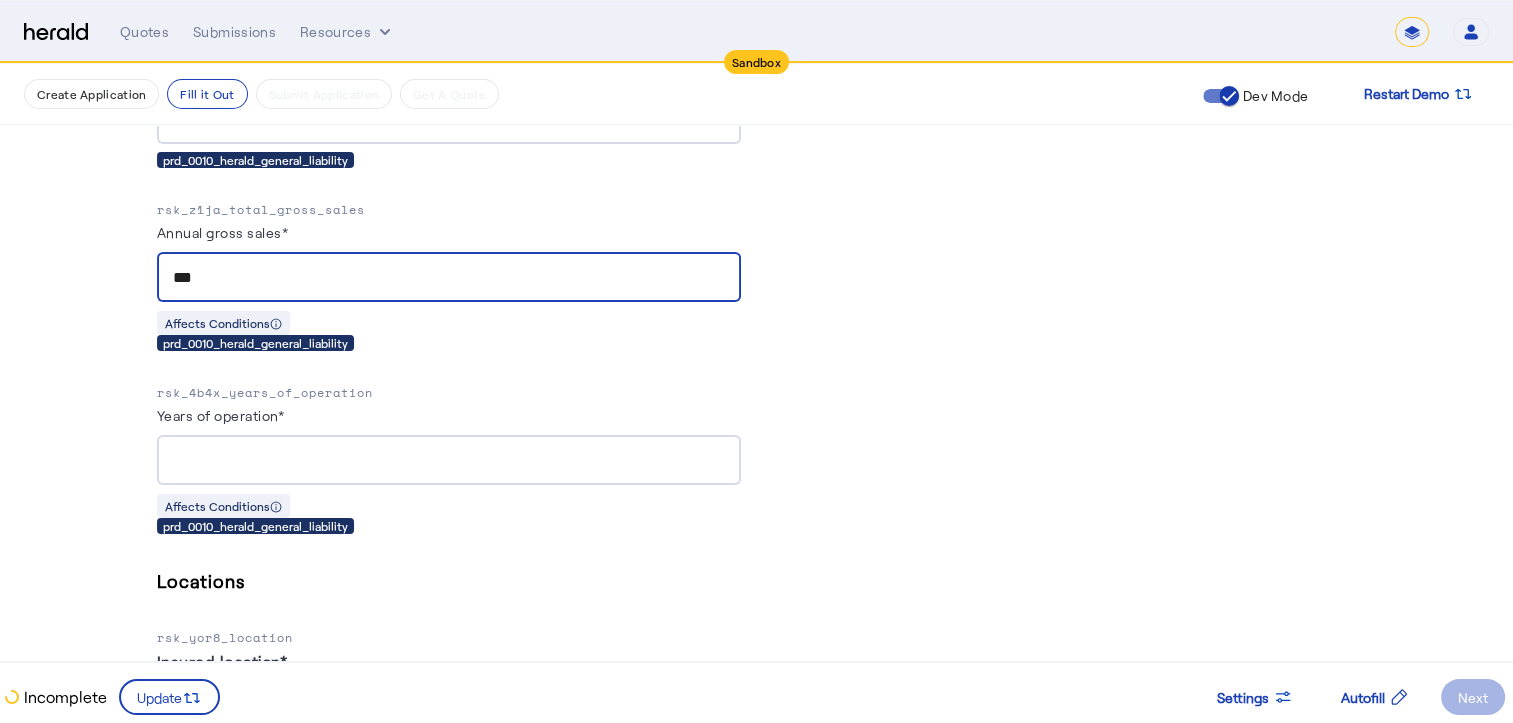 type on "***" 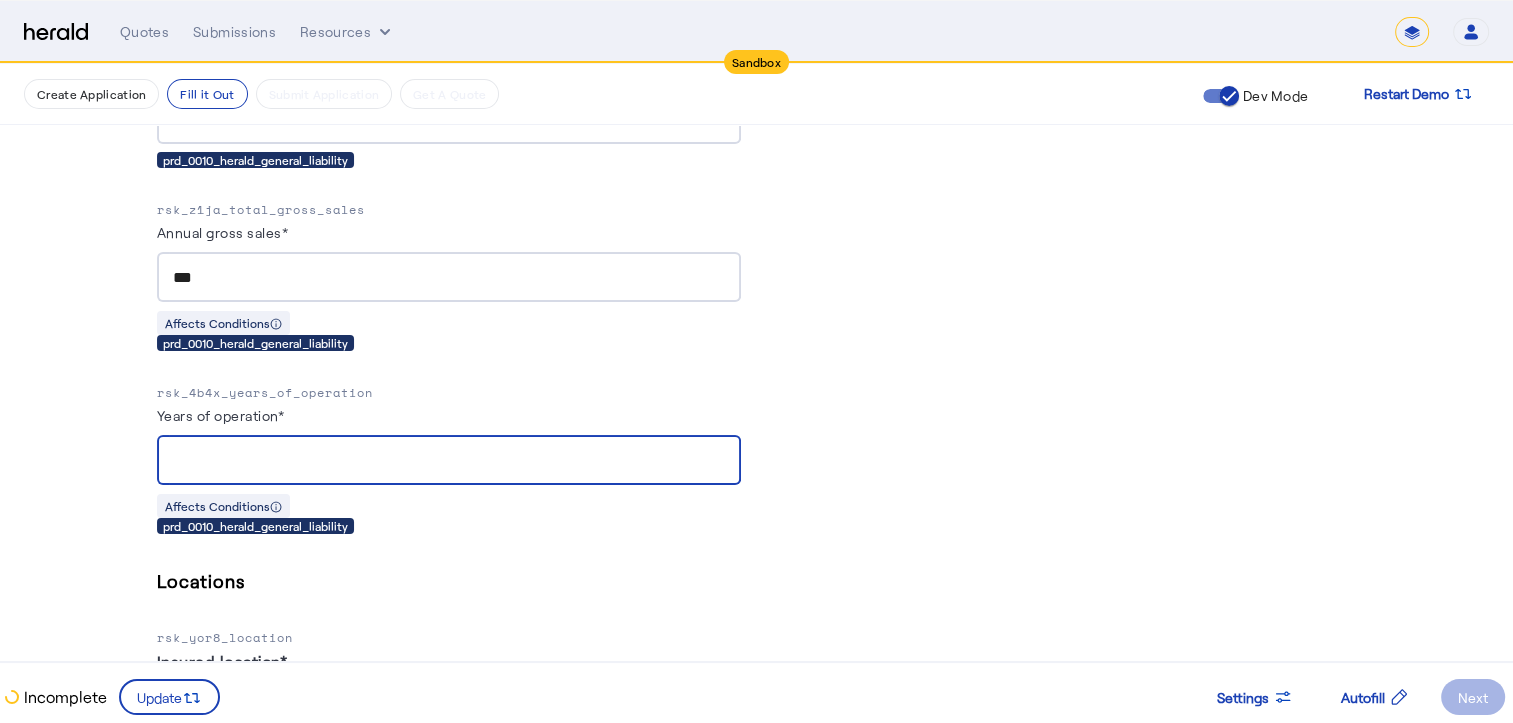 click on "Years of operation*" at bounding box center [449, 461] 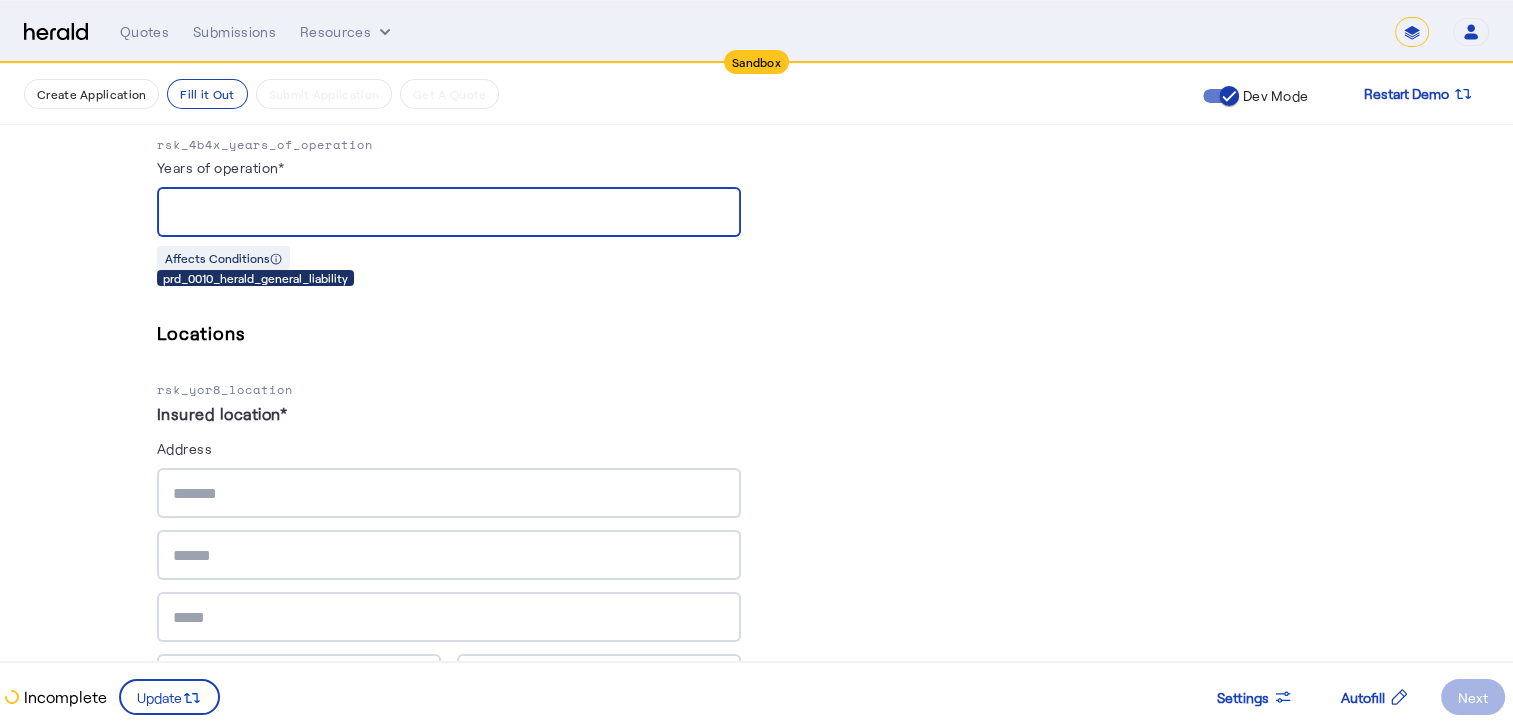 scroll, scrollTop: 1670, scrollLeft: 0, axis: vertical 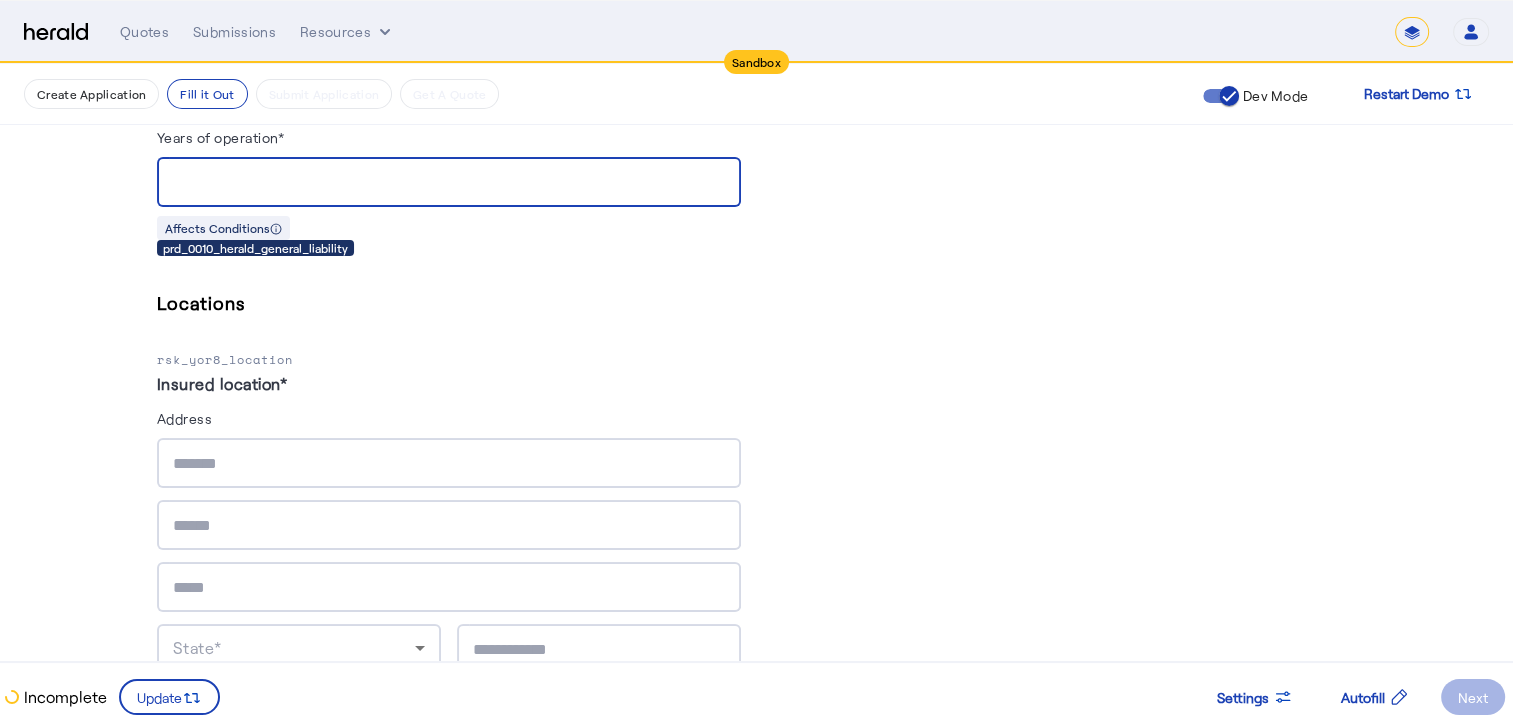 type on "*" 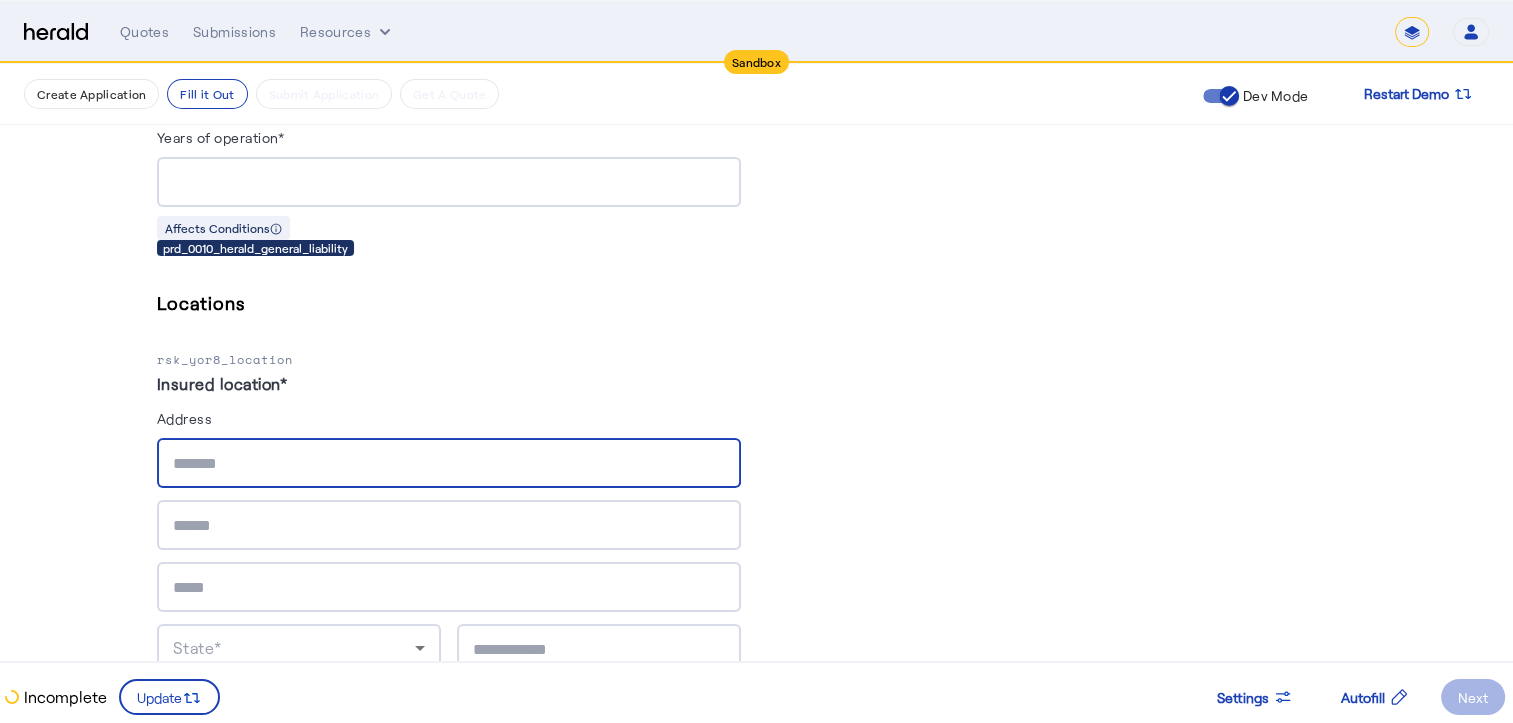 click at bounding box center (449, 464) 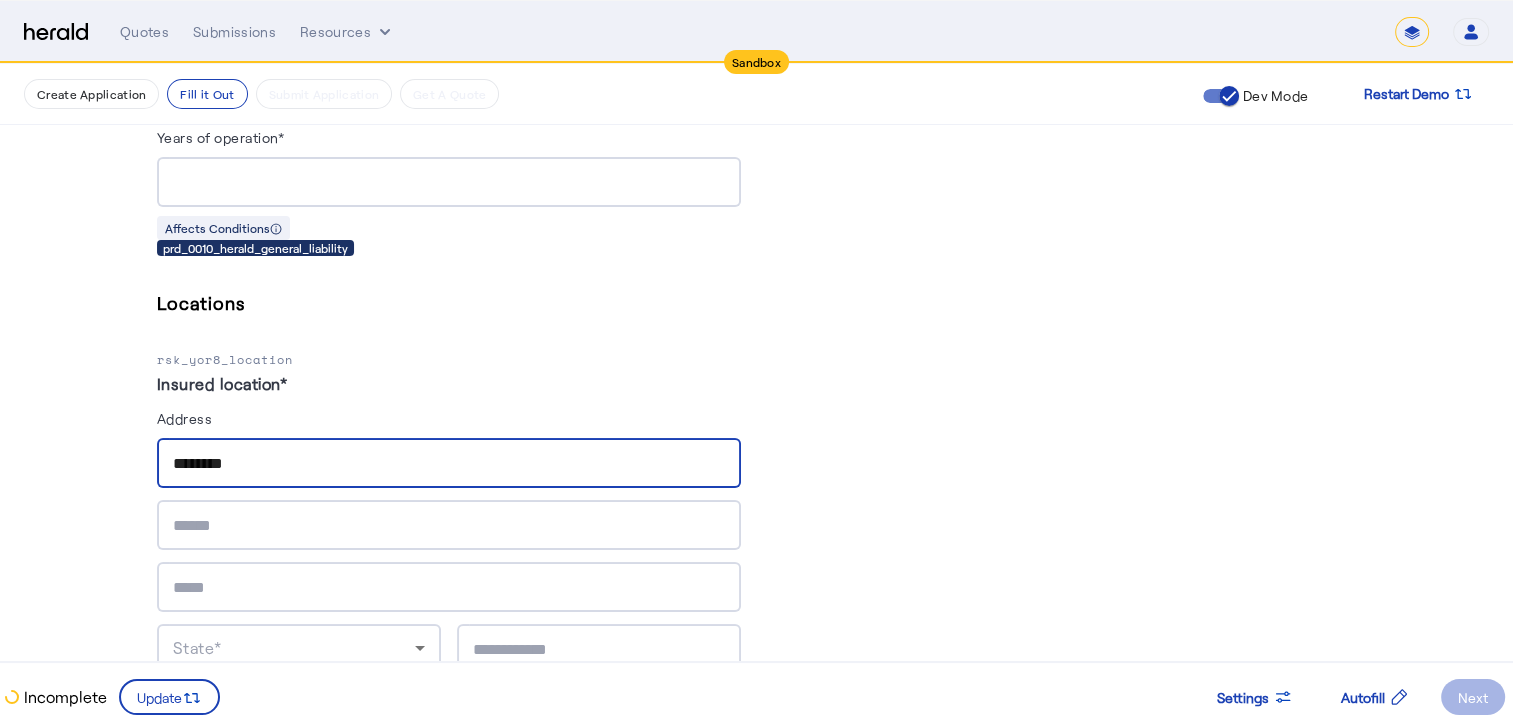 type on "********" 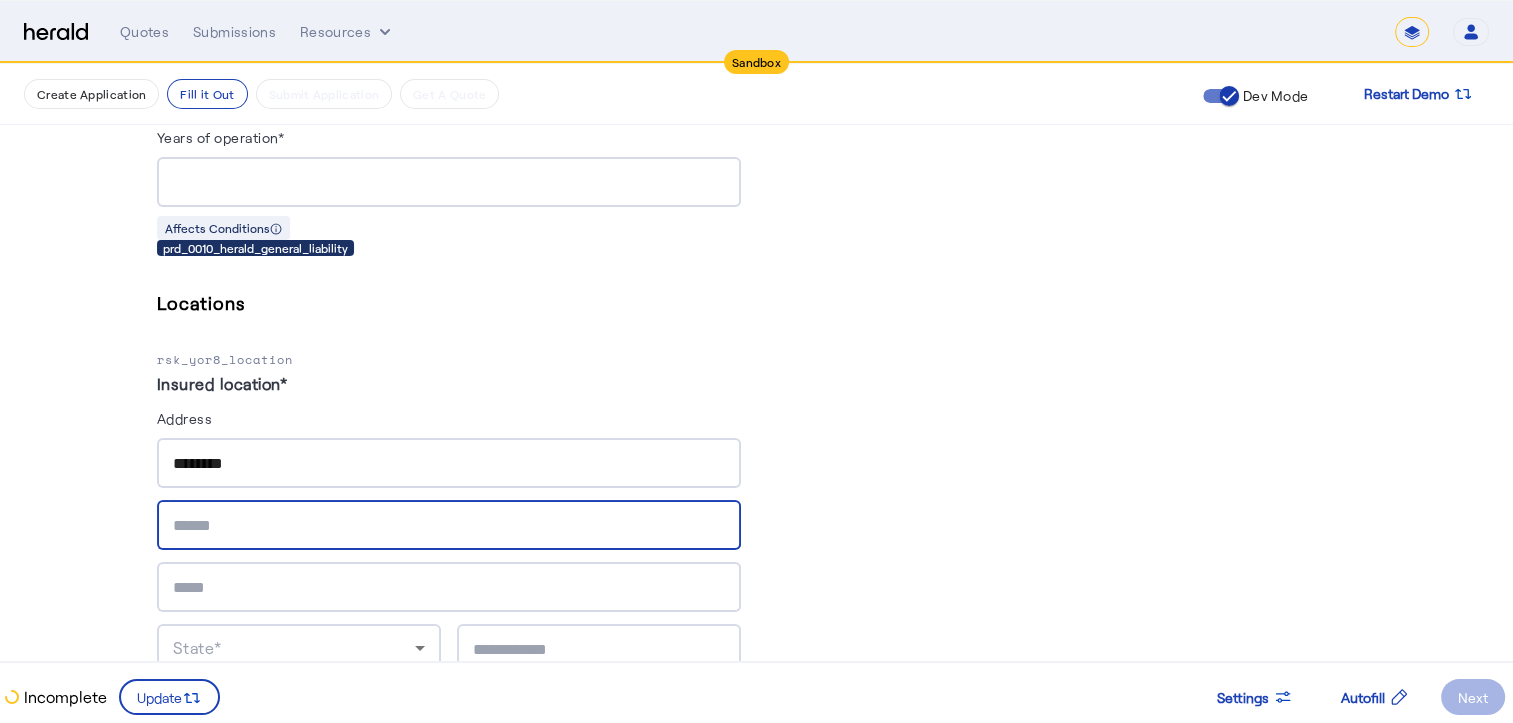 click at bounding box center [449, 526] 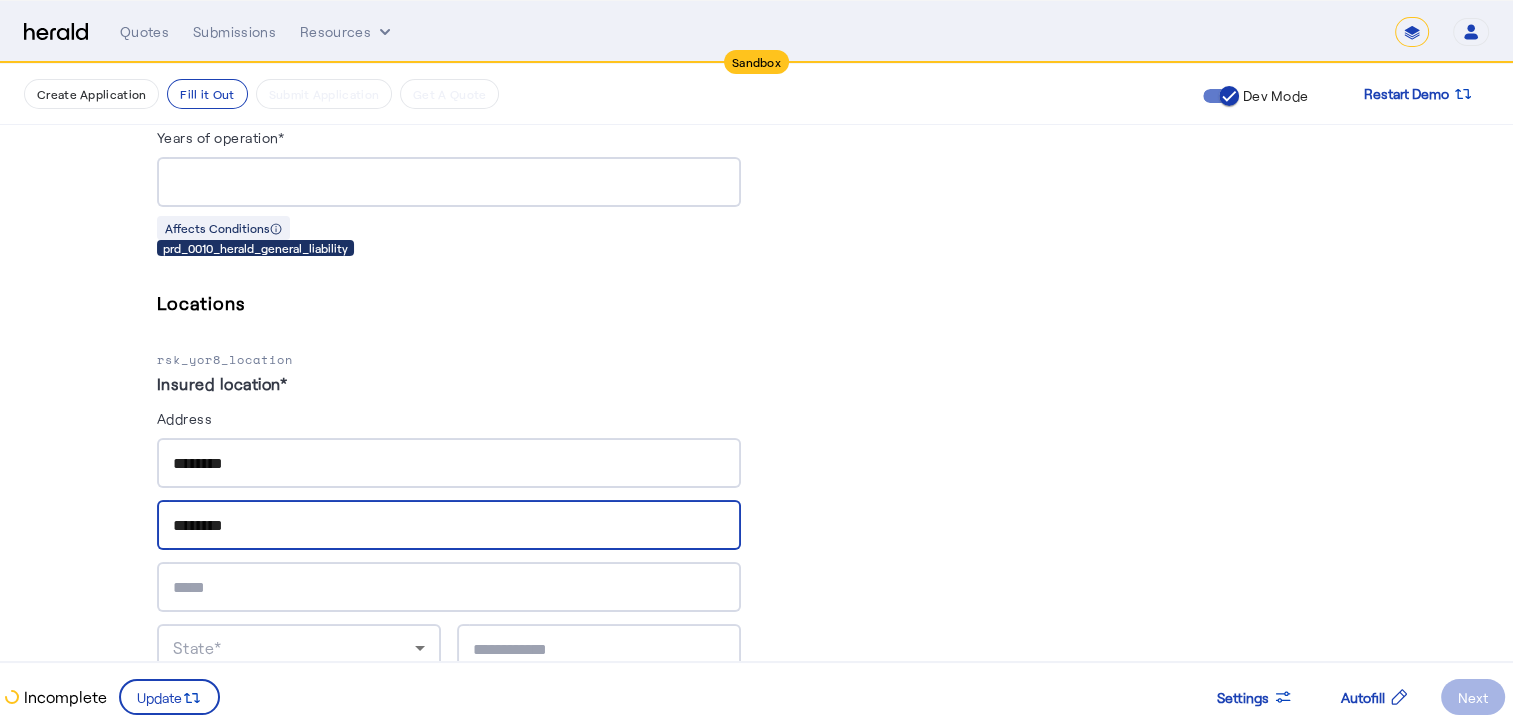type on "********" 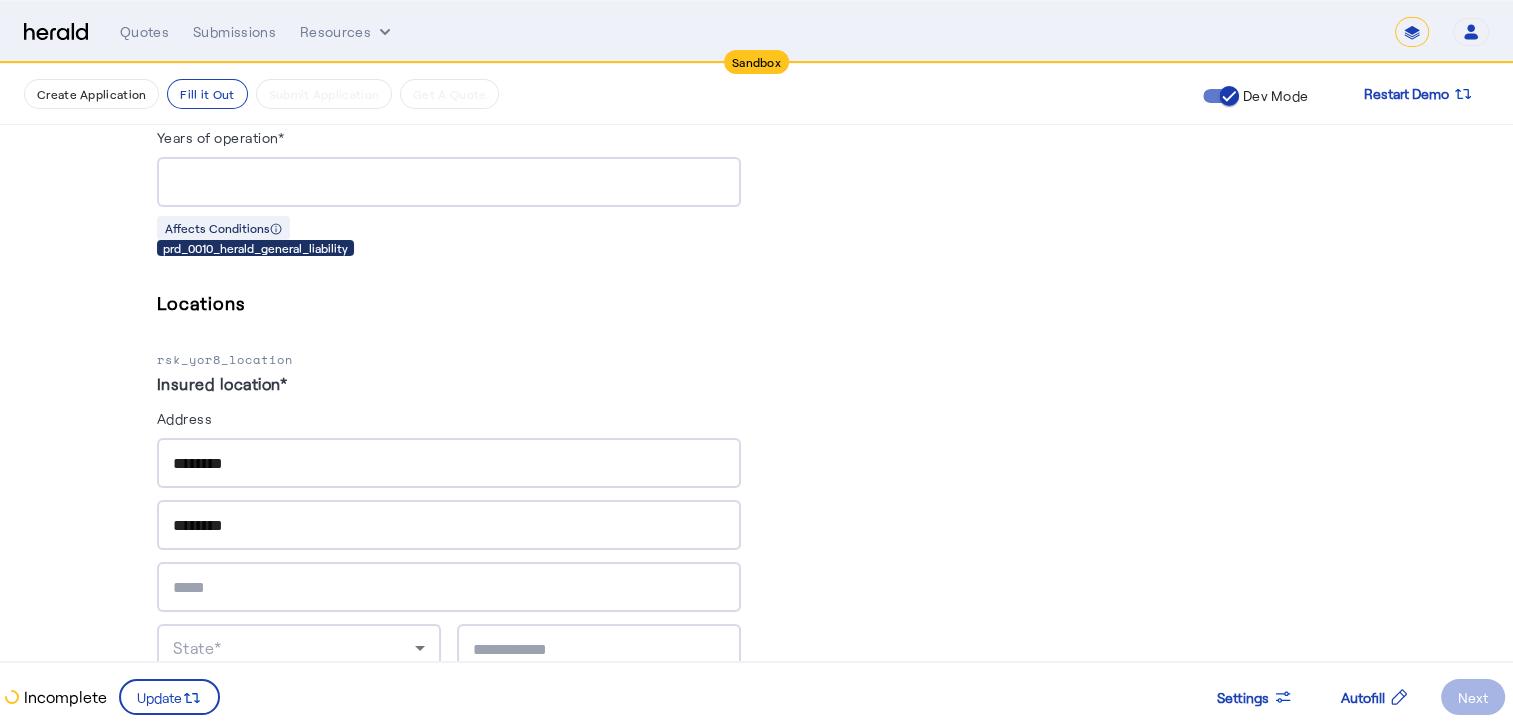 click at bounding box center [449, 587] 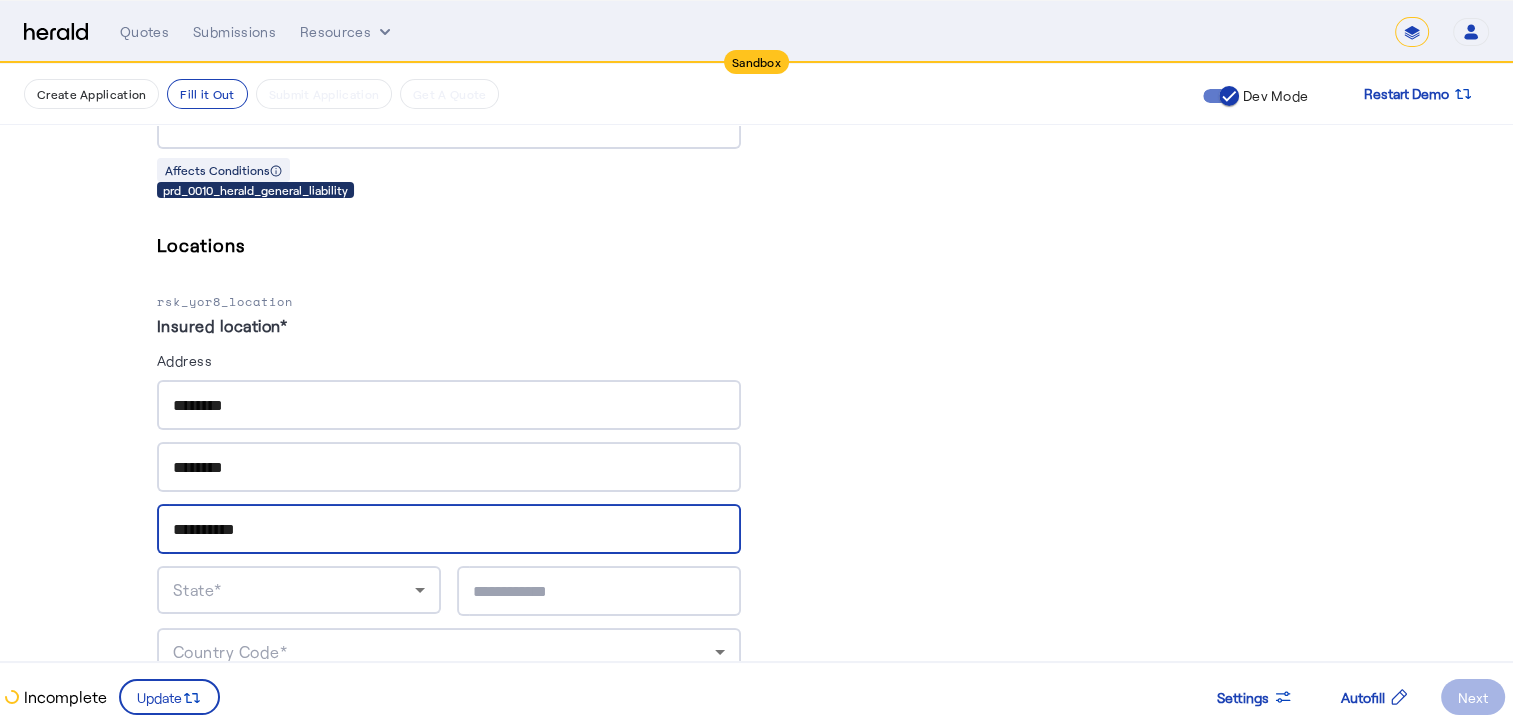 scroll, scrollTop: 1732, scrollLeft: 0, axis: vertical 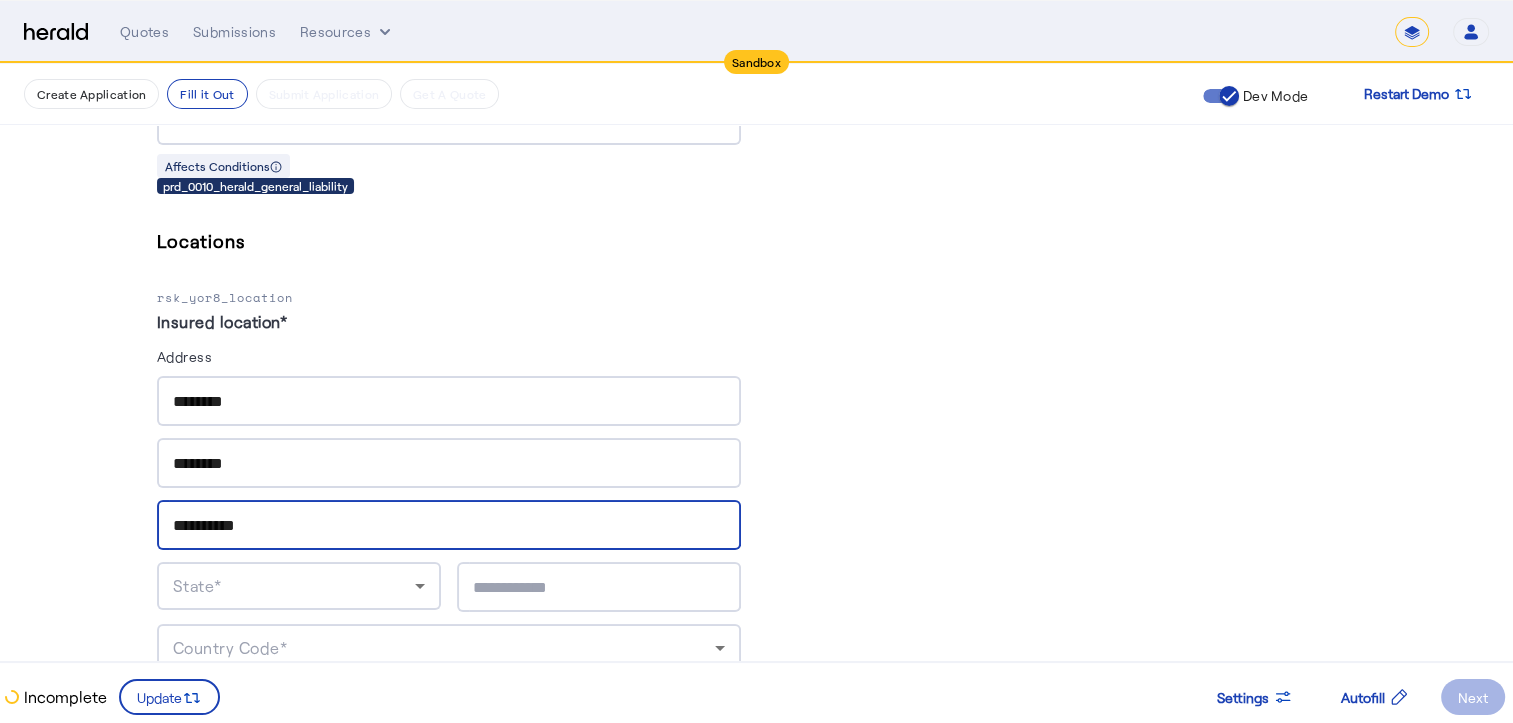 type on "**********" 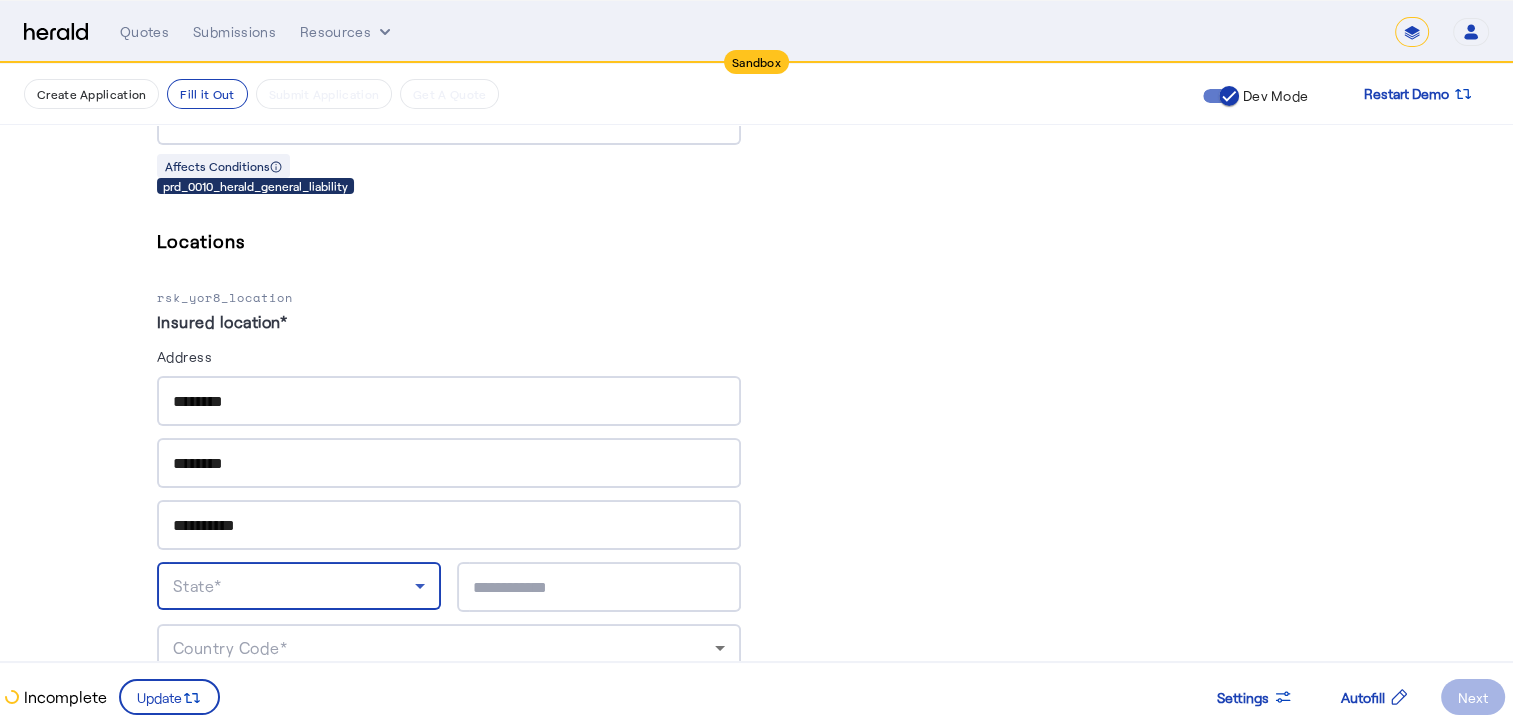 click on "State*" at bounding box center (294, 586) 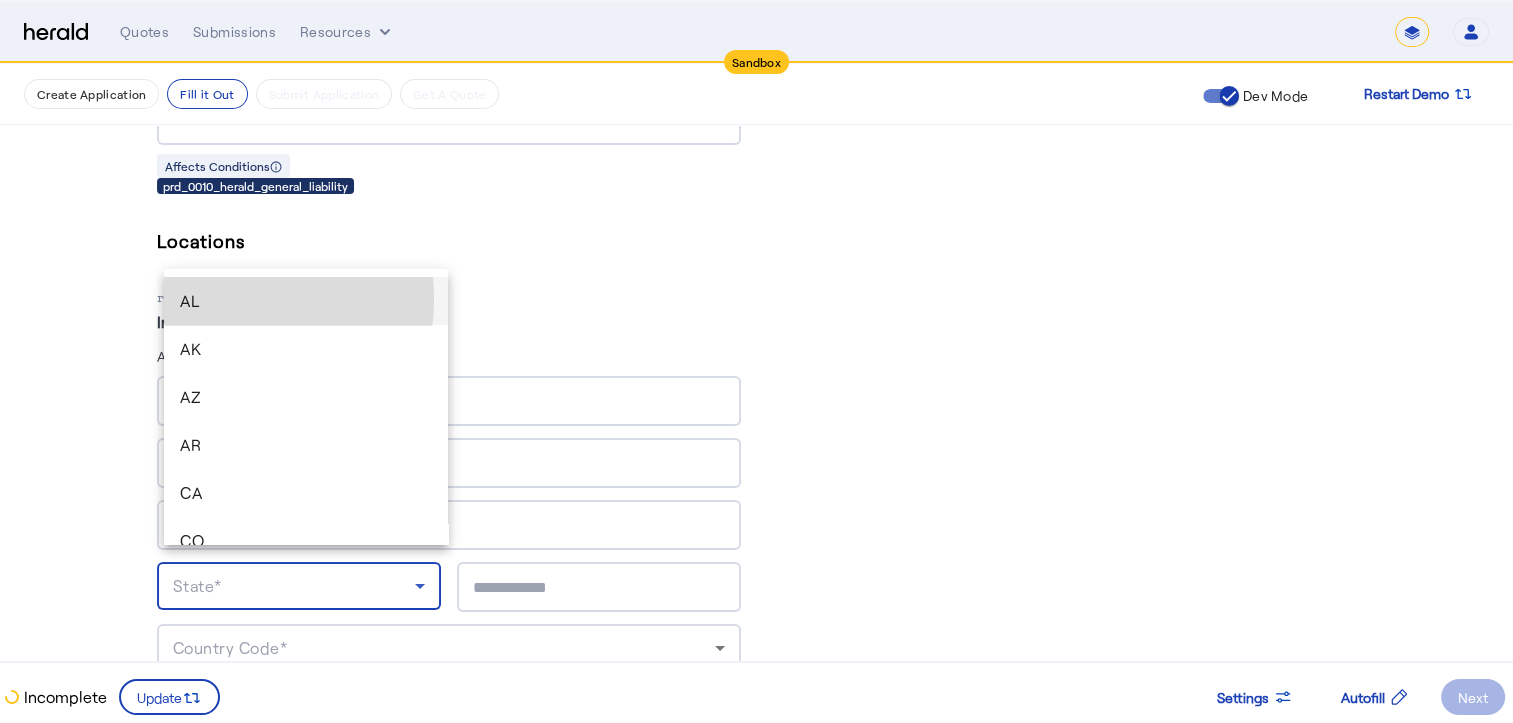click on "AL" at bounding box center [306, 301] 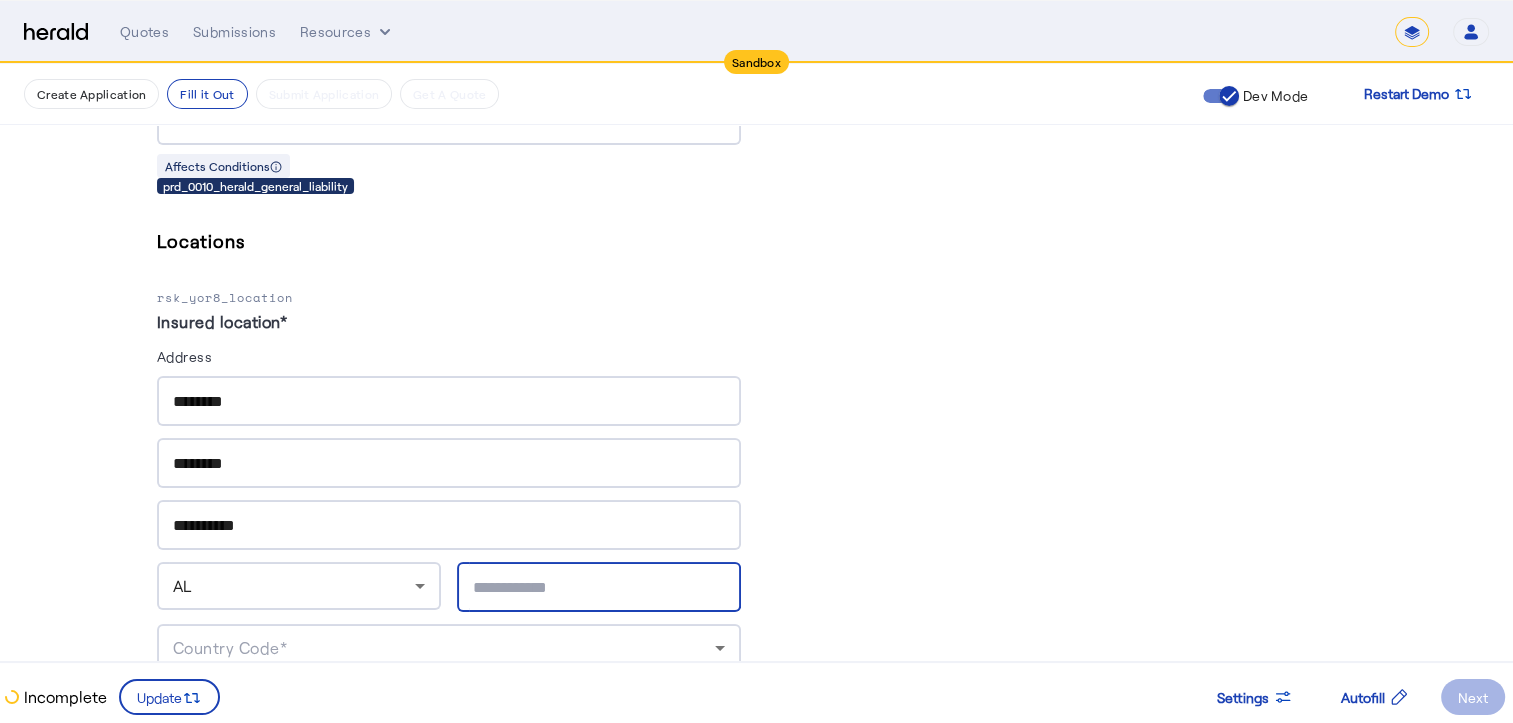 click at bounding box center (599, 588) 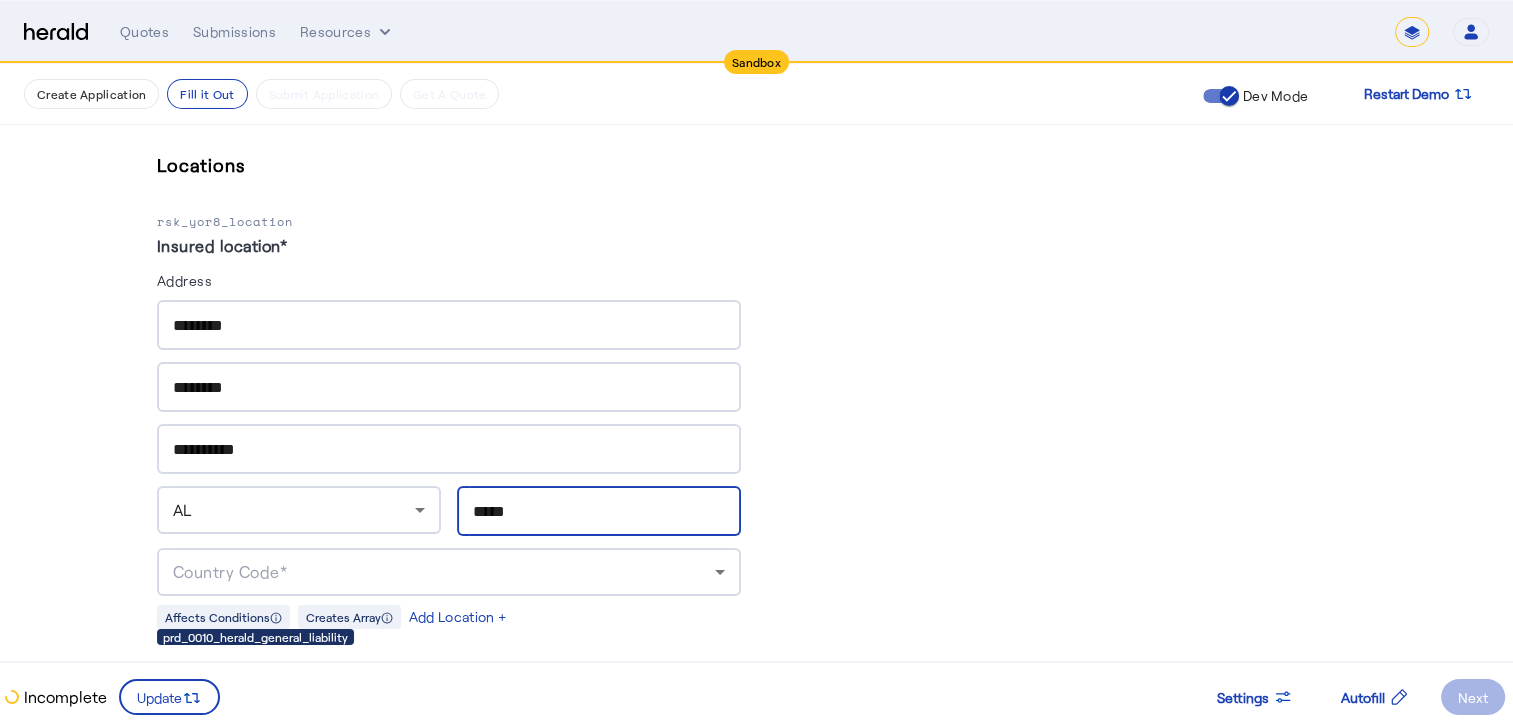 scroll, scrollTop: 1810, scrollLeft: 0, axis: vertical 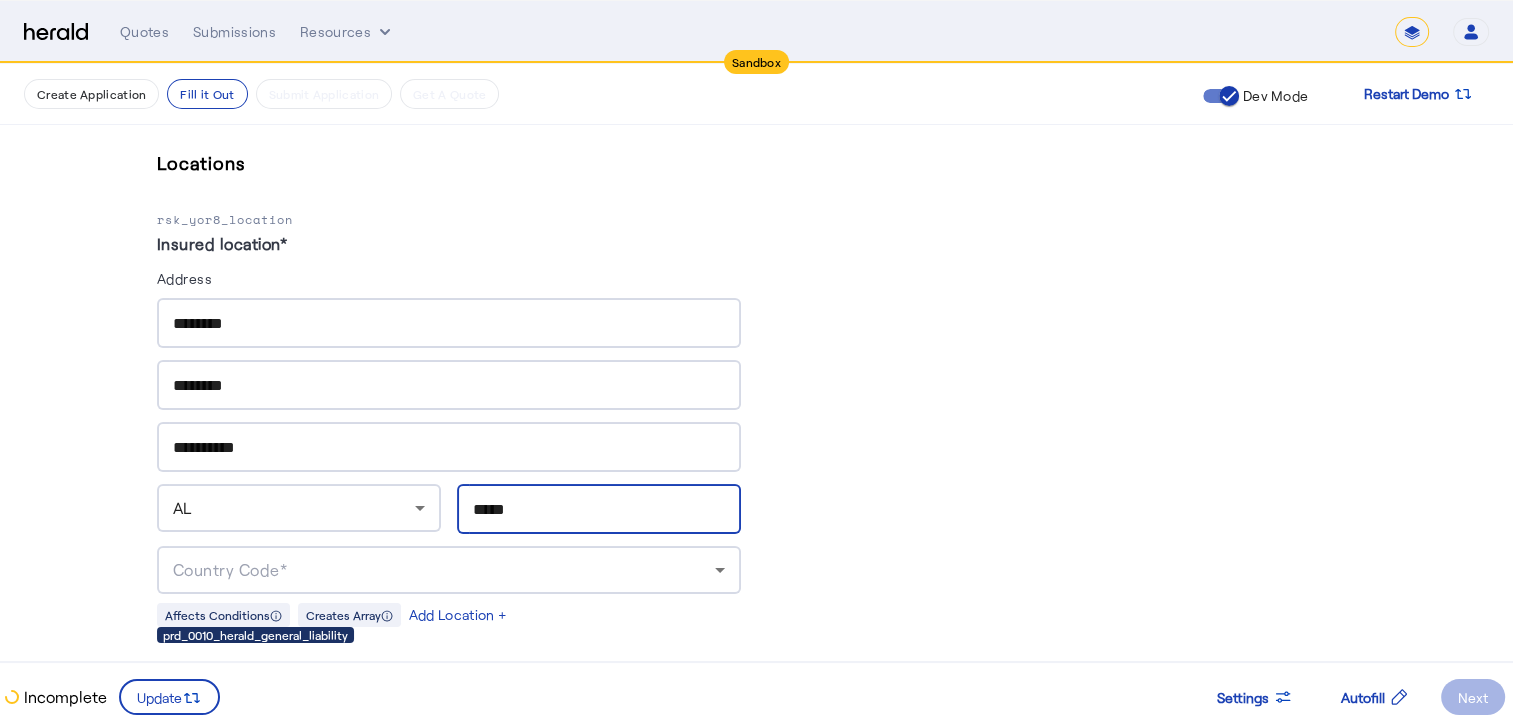 type on "*****" 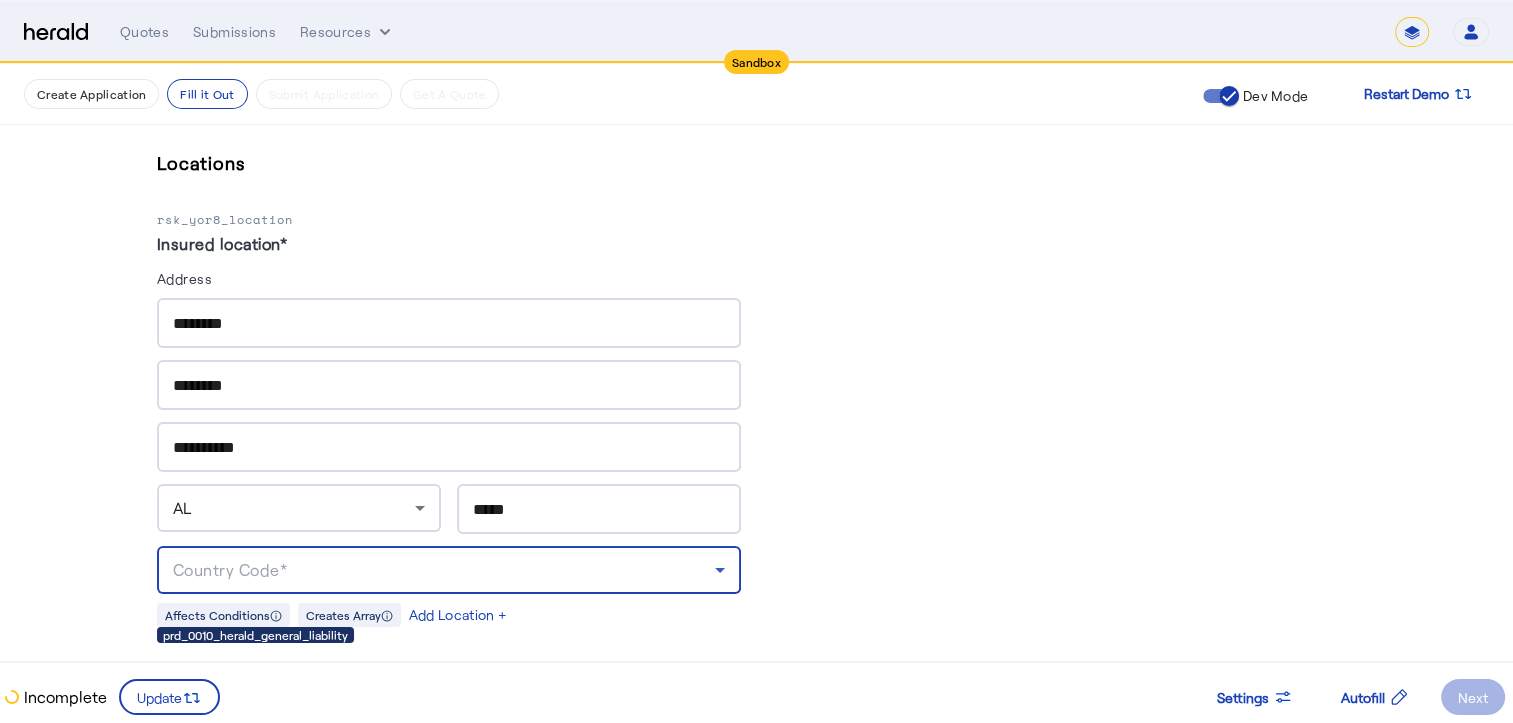click on "Country Code*" at bounding box center (444, 570) 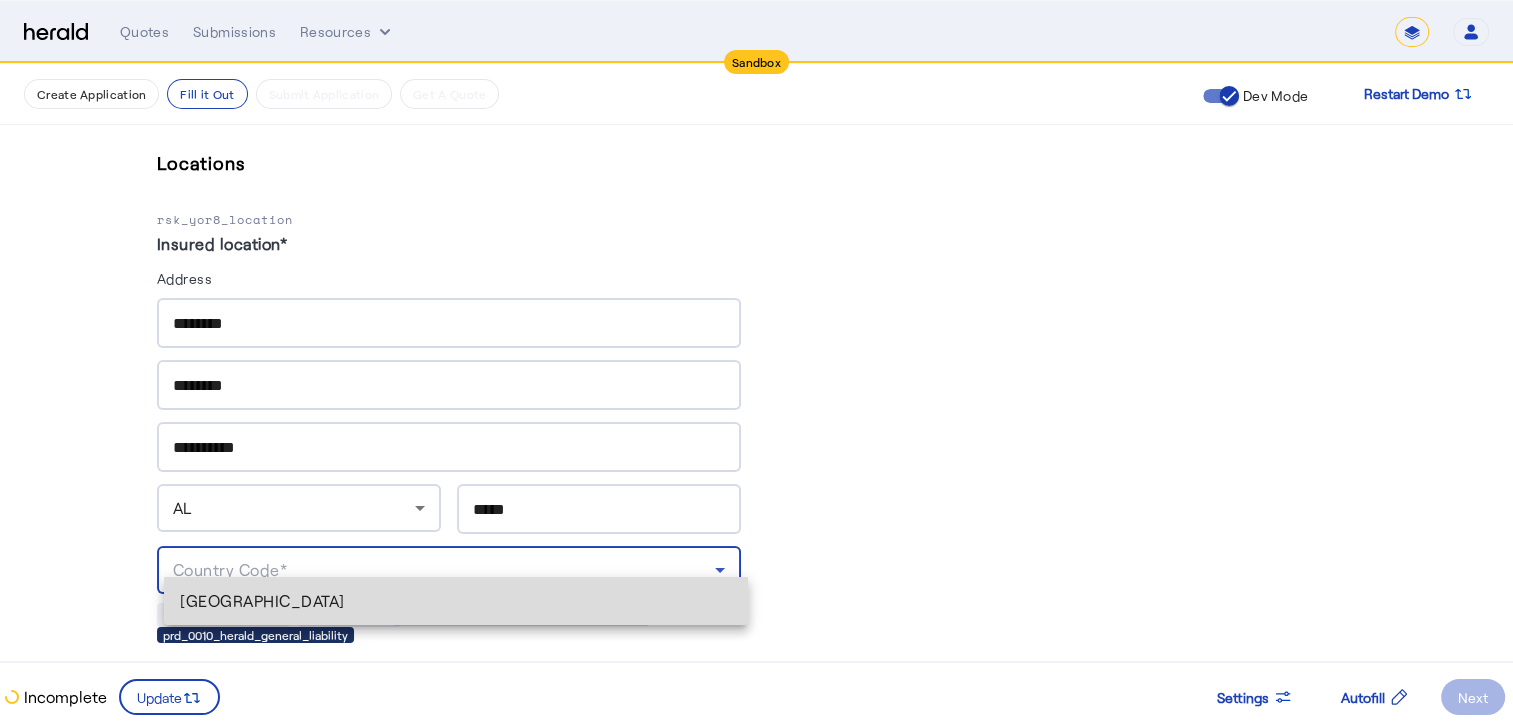click on "[GEOGRAPHIC_DATA]" at bounding box center [456, 601] 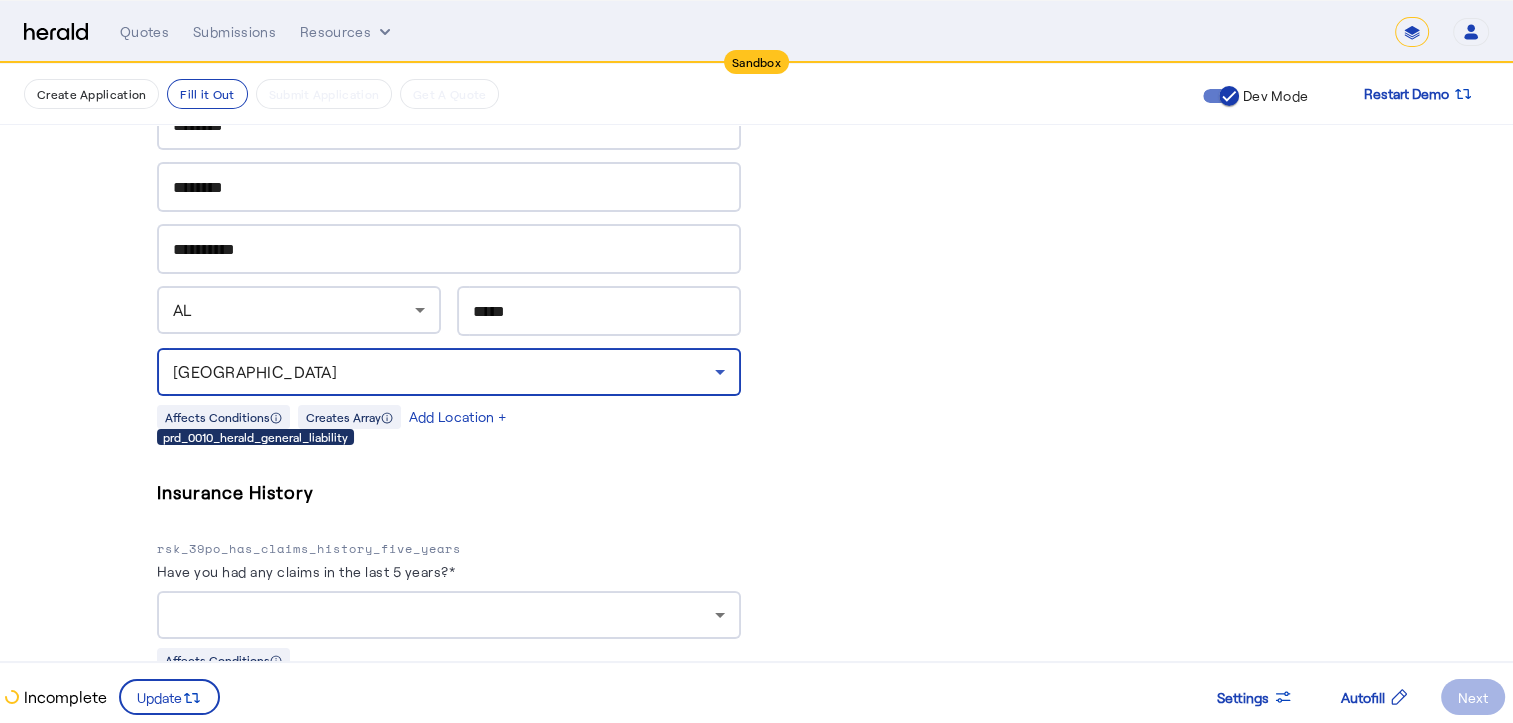 scroll, scrollTop: 2010, scrollLeft: 0, axis: vertical 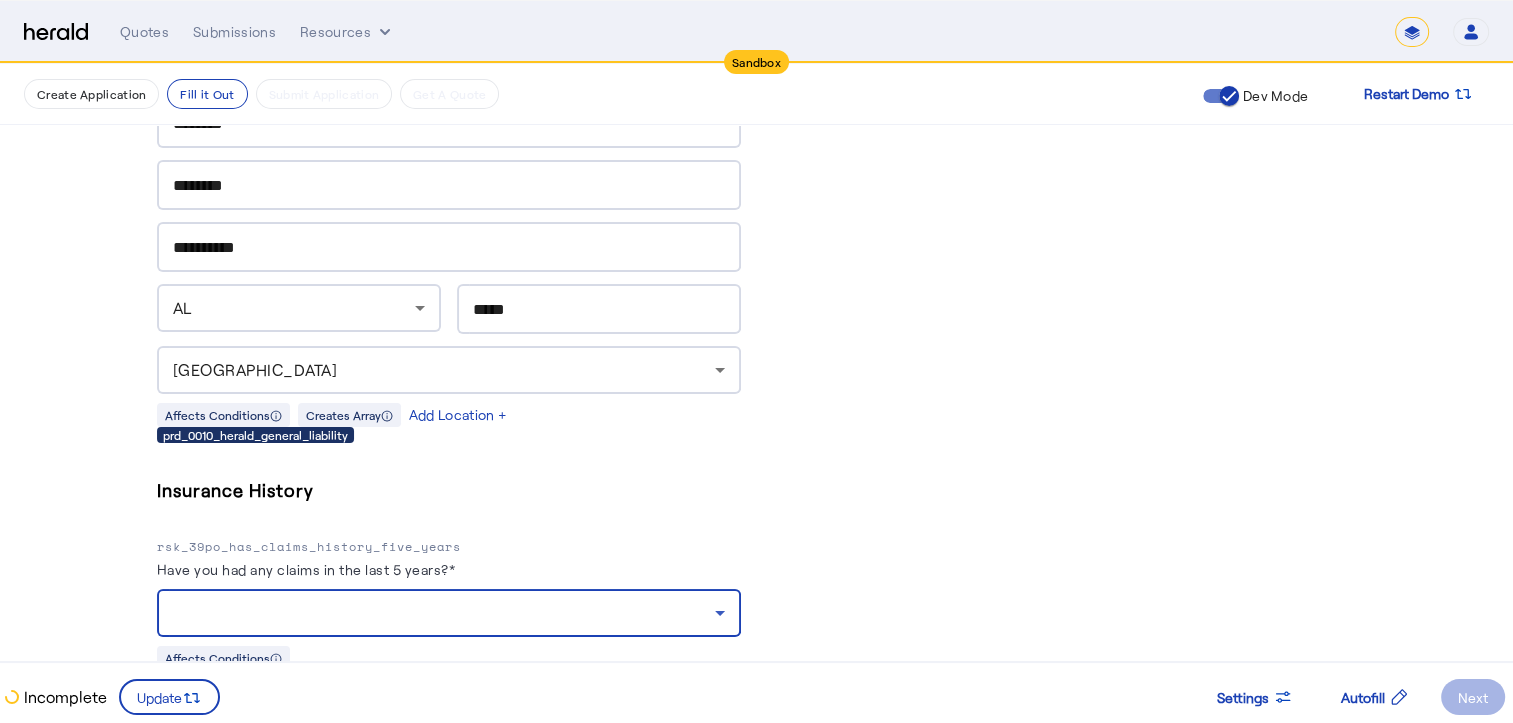 click at bounding box center [444, 613] 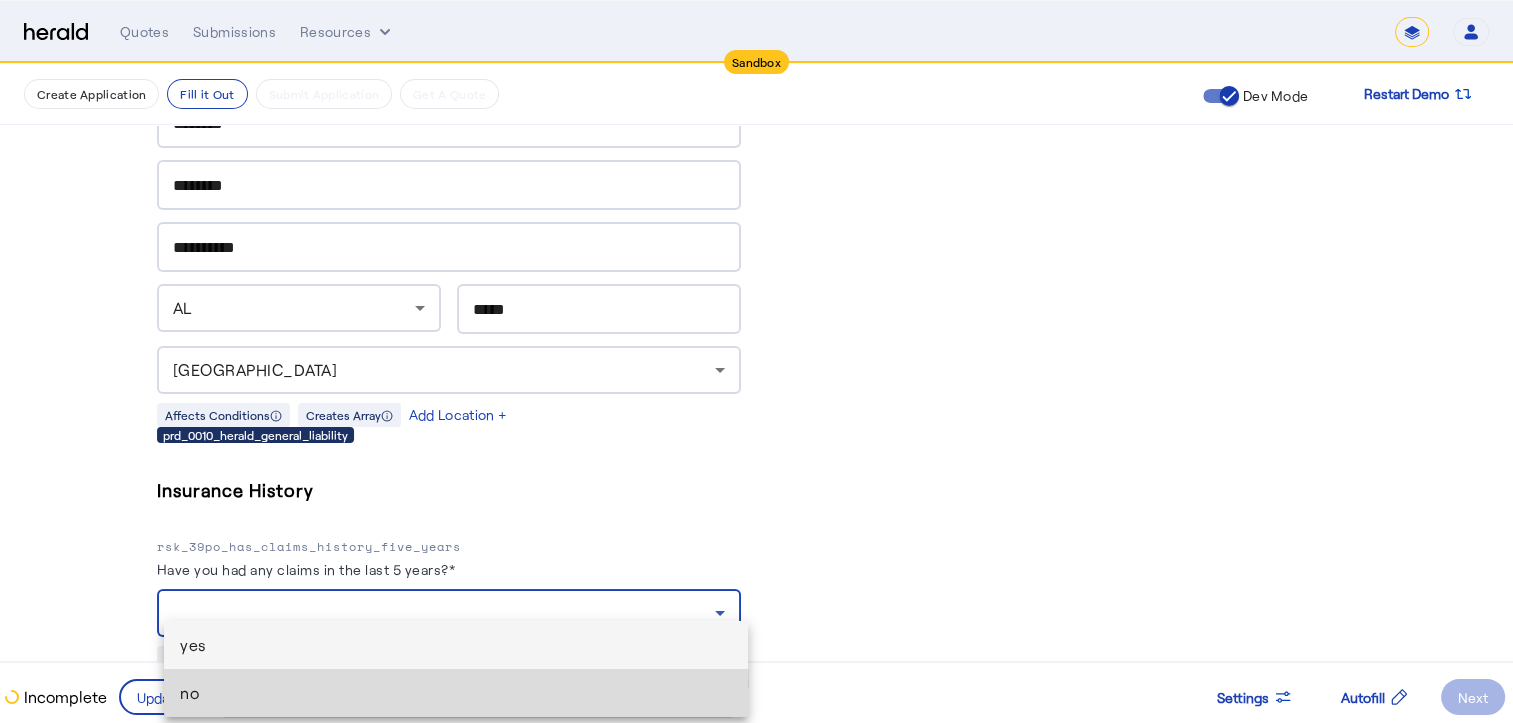click on "no" at bounding box center (456, 693) 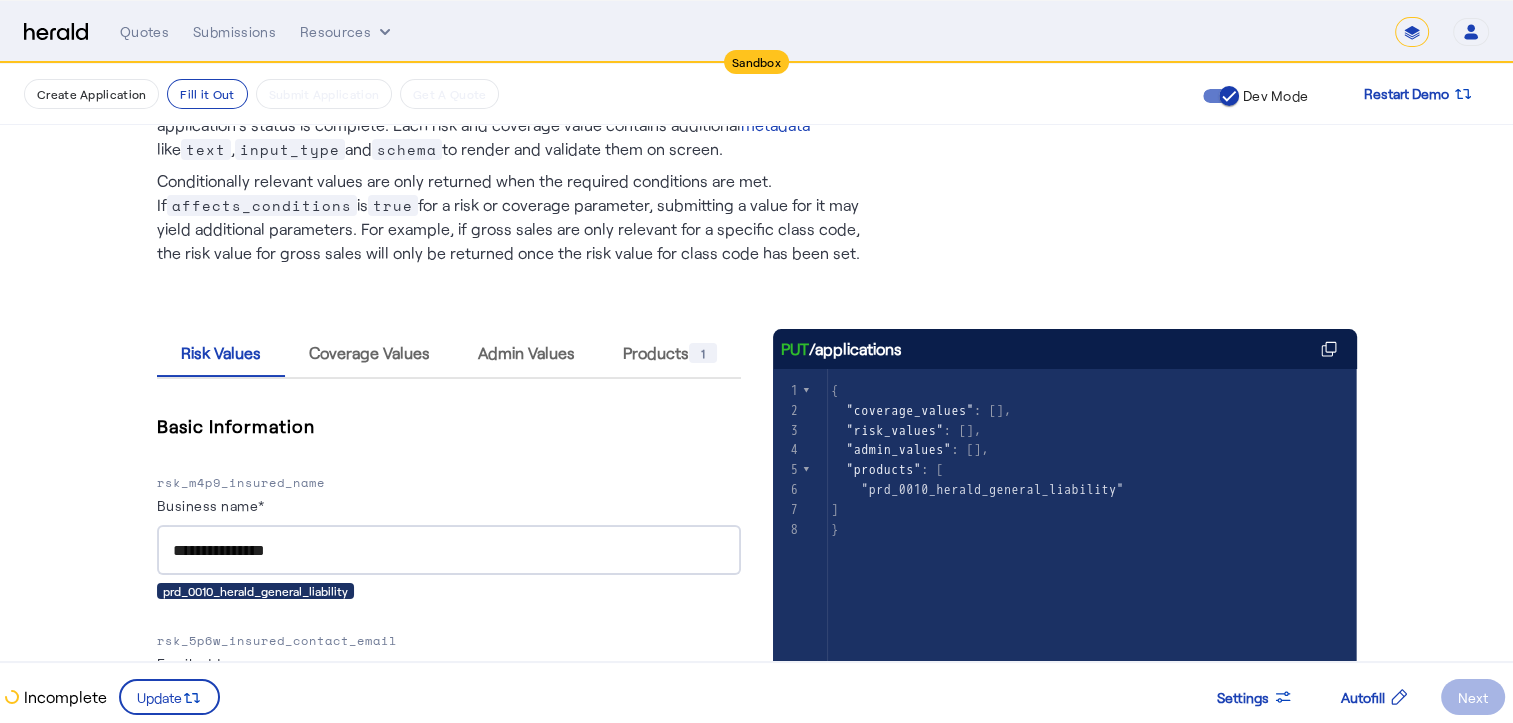 scroll, scrollTop: 98, scrollLeft: 0, axis: vertical 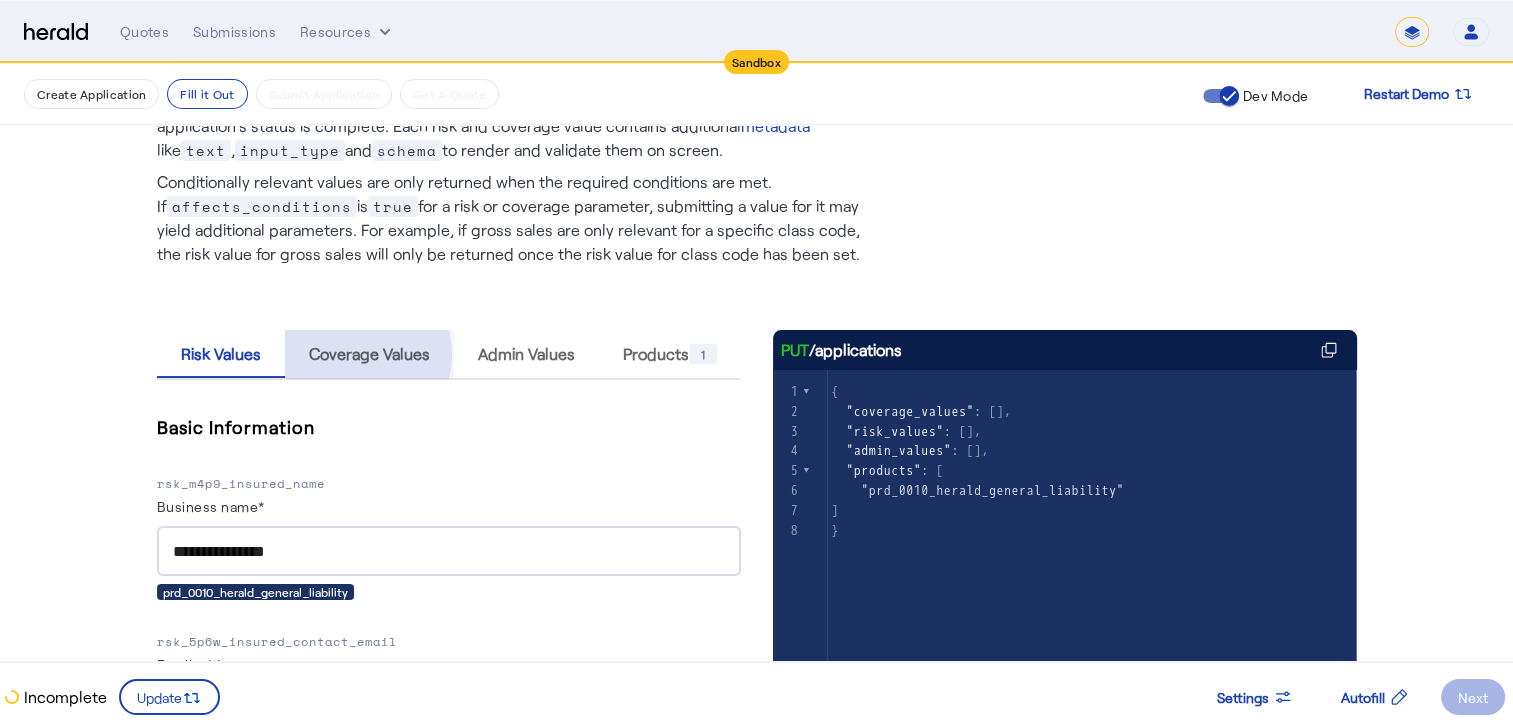 click on "Coverage Values" at bounding box center (369, 354) 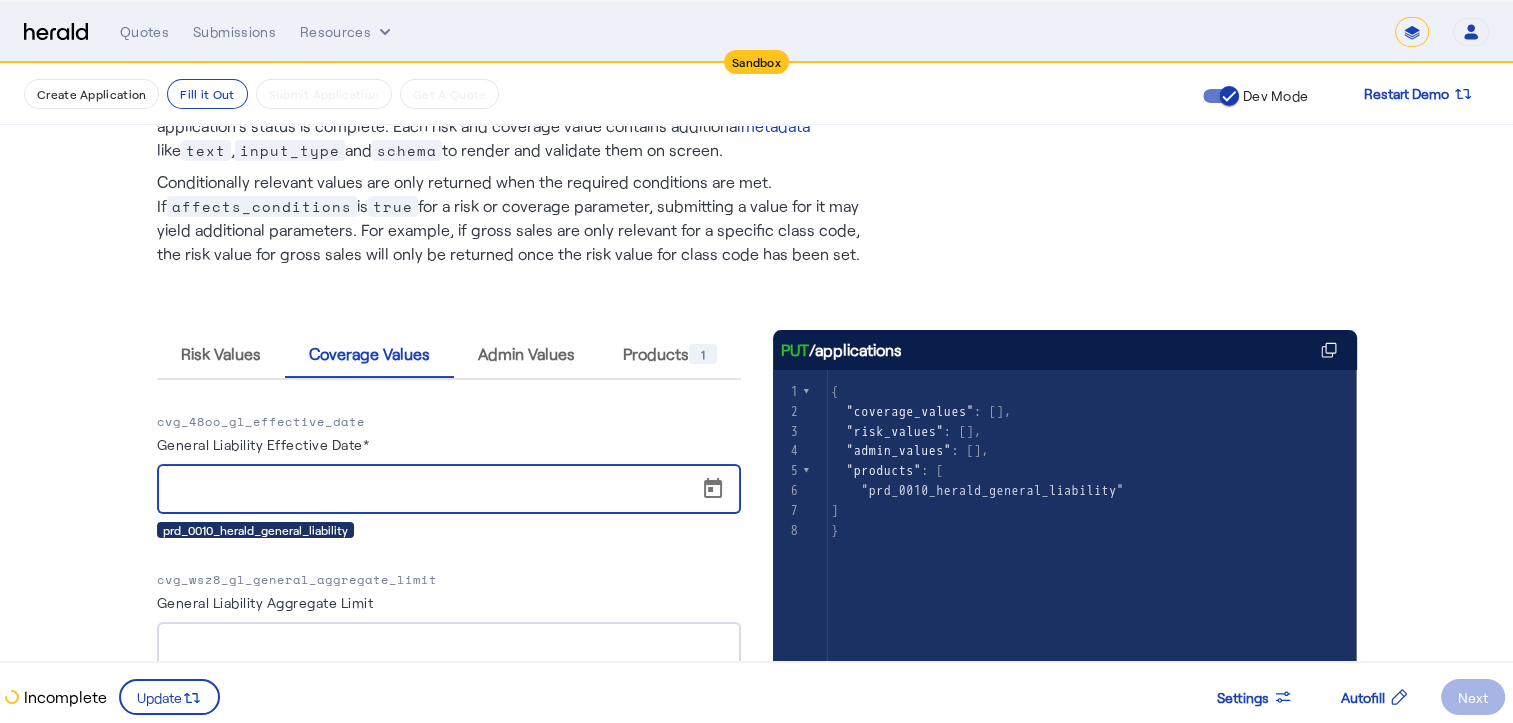 click on "General Liability Effective Date*" at bounding box center (455, 490) 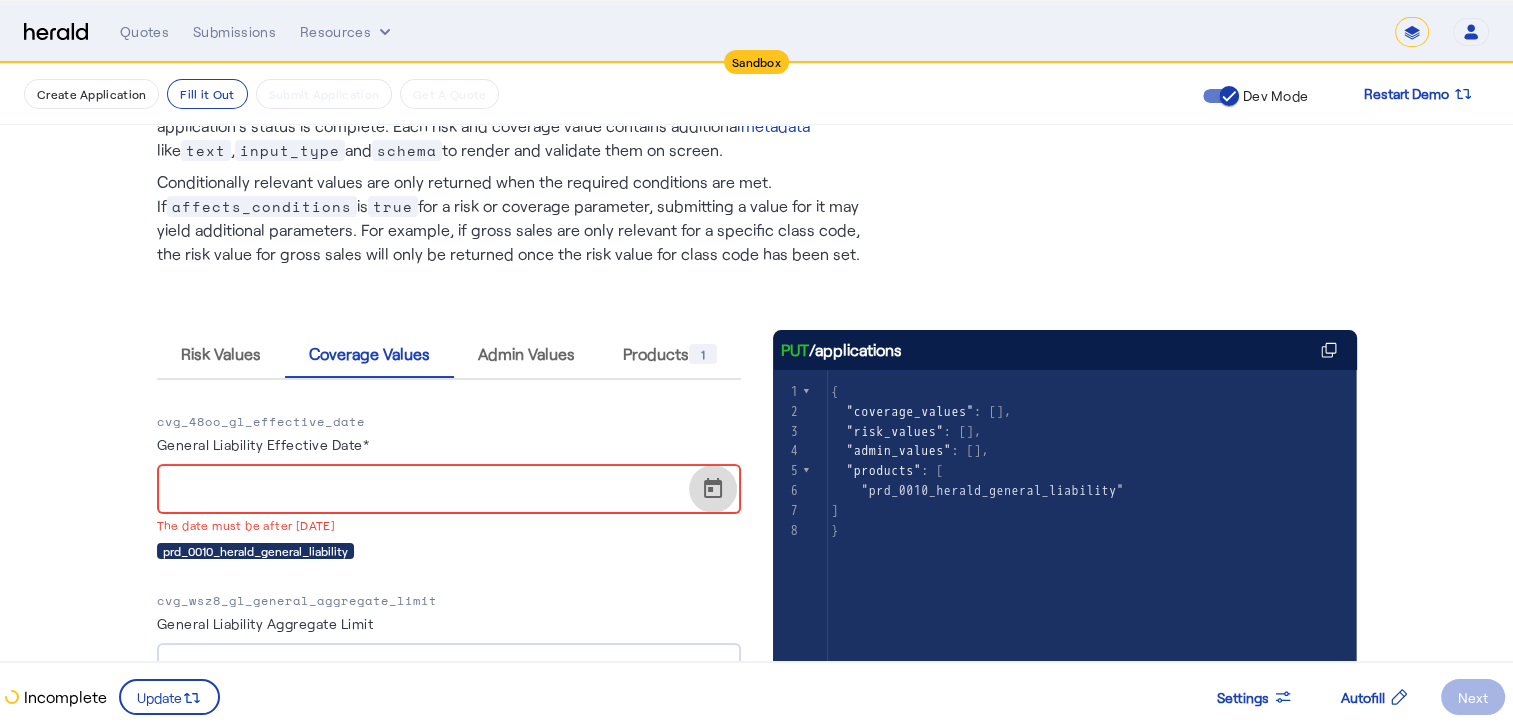 click 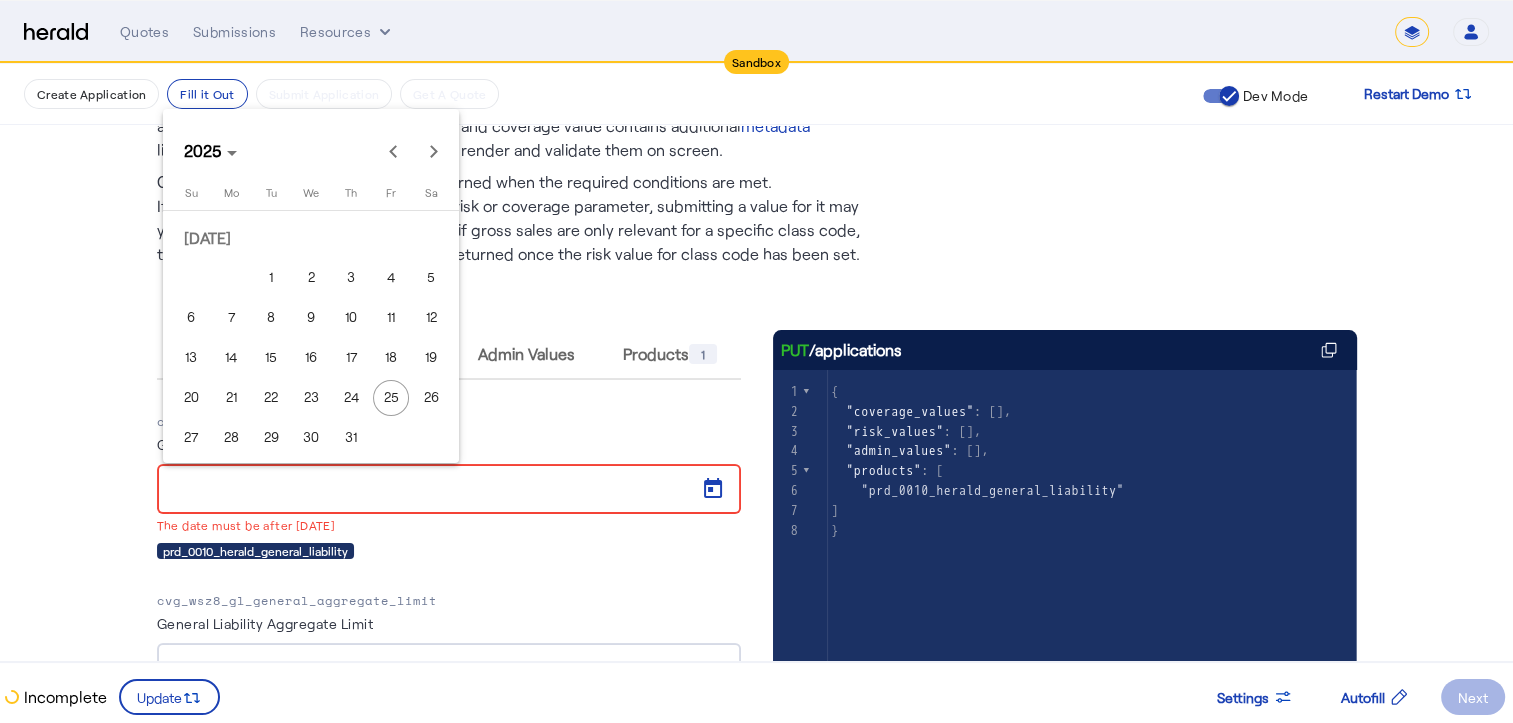 click on "11" at bounding box center (391, 318) 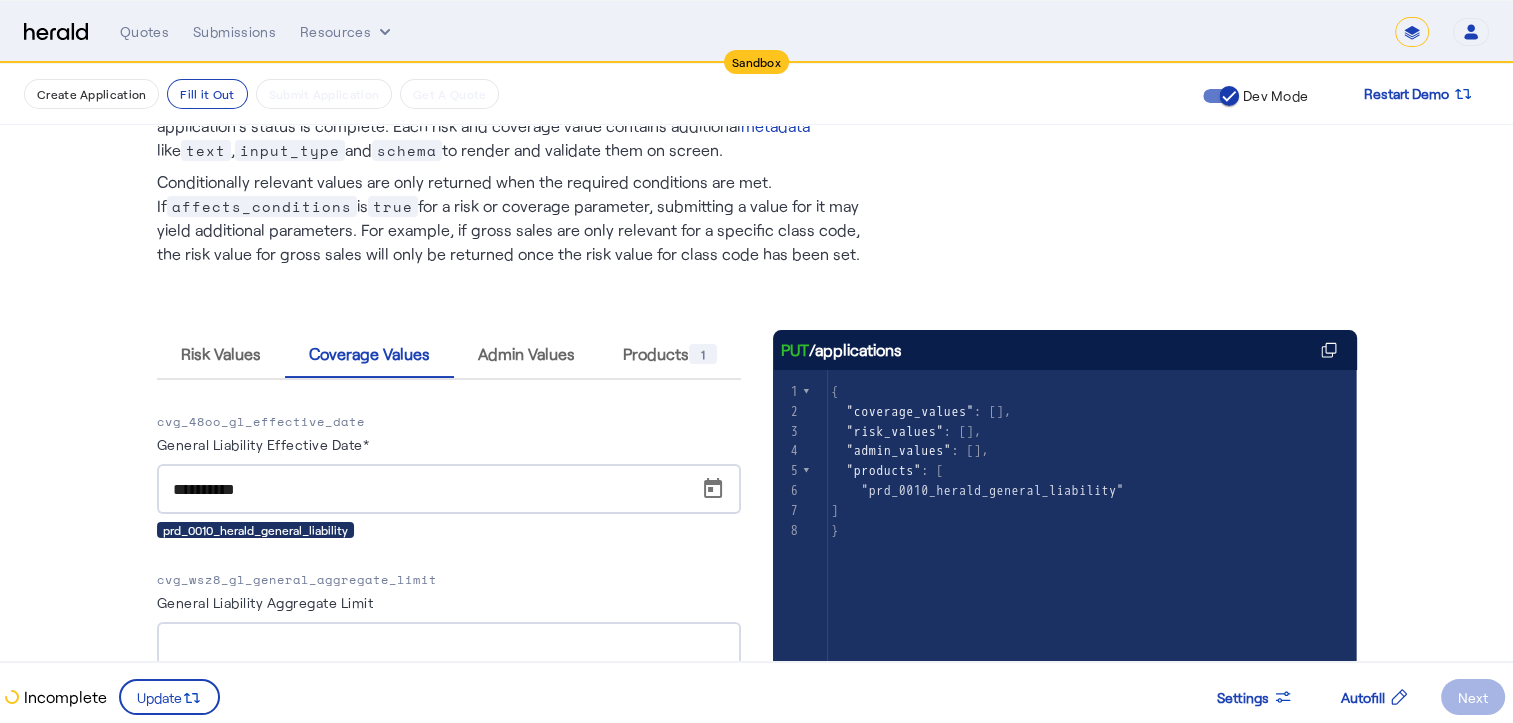 click at bounding box center (449, 647) 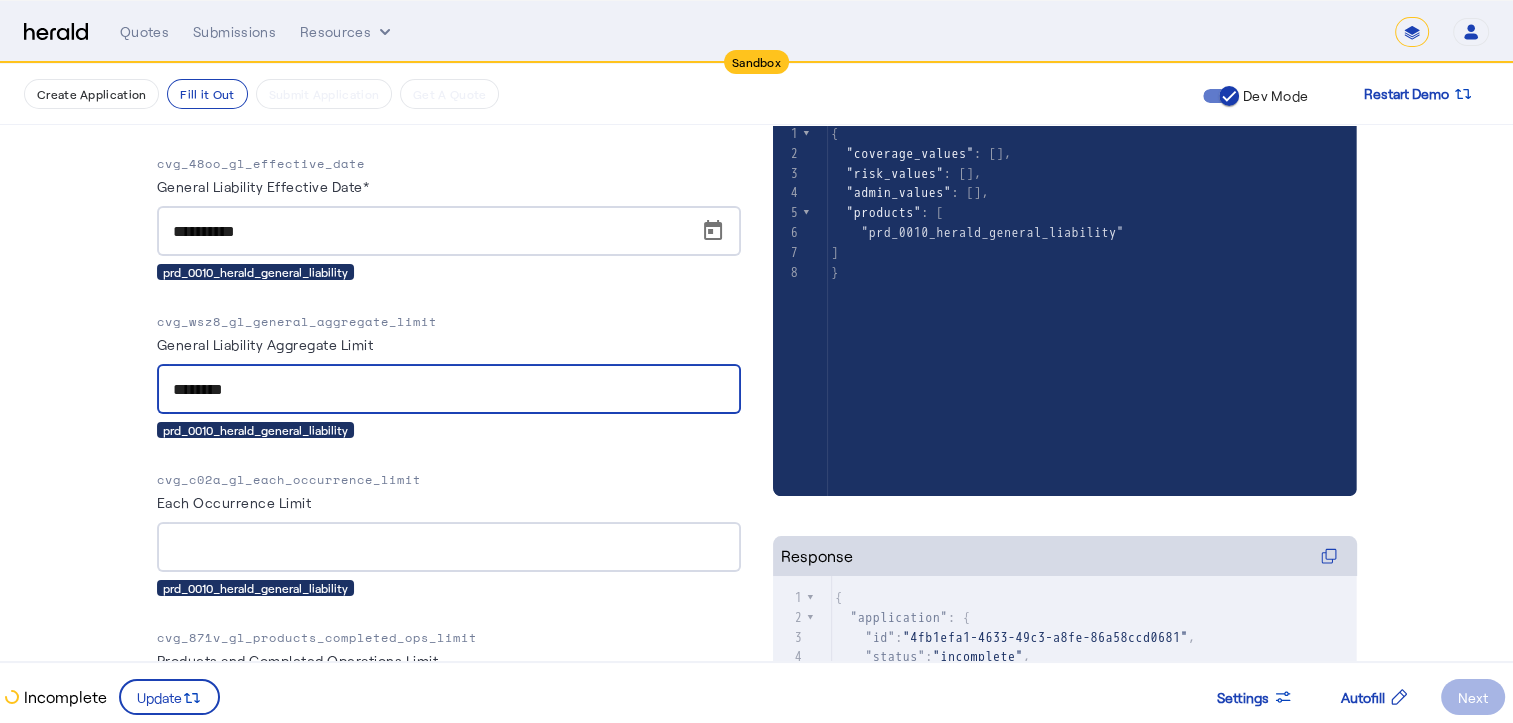 scroll, scrollTop: 357, scrollLeft: 0, axis: vertical 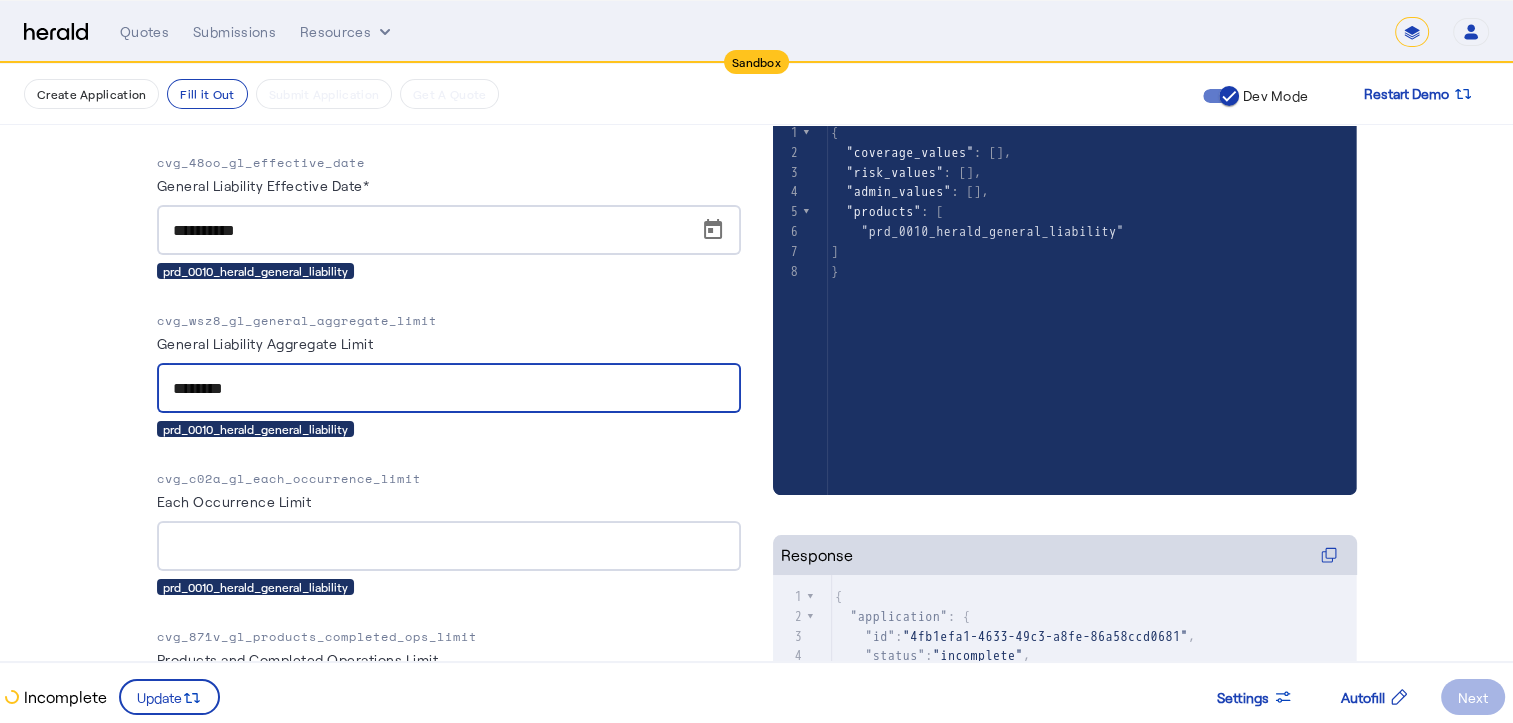 type on "********" 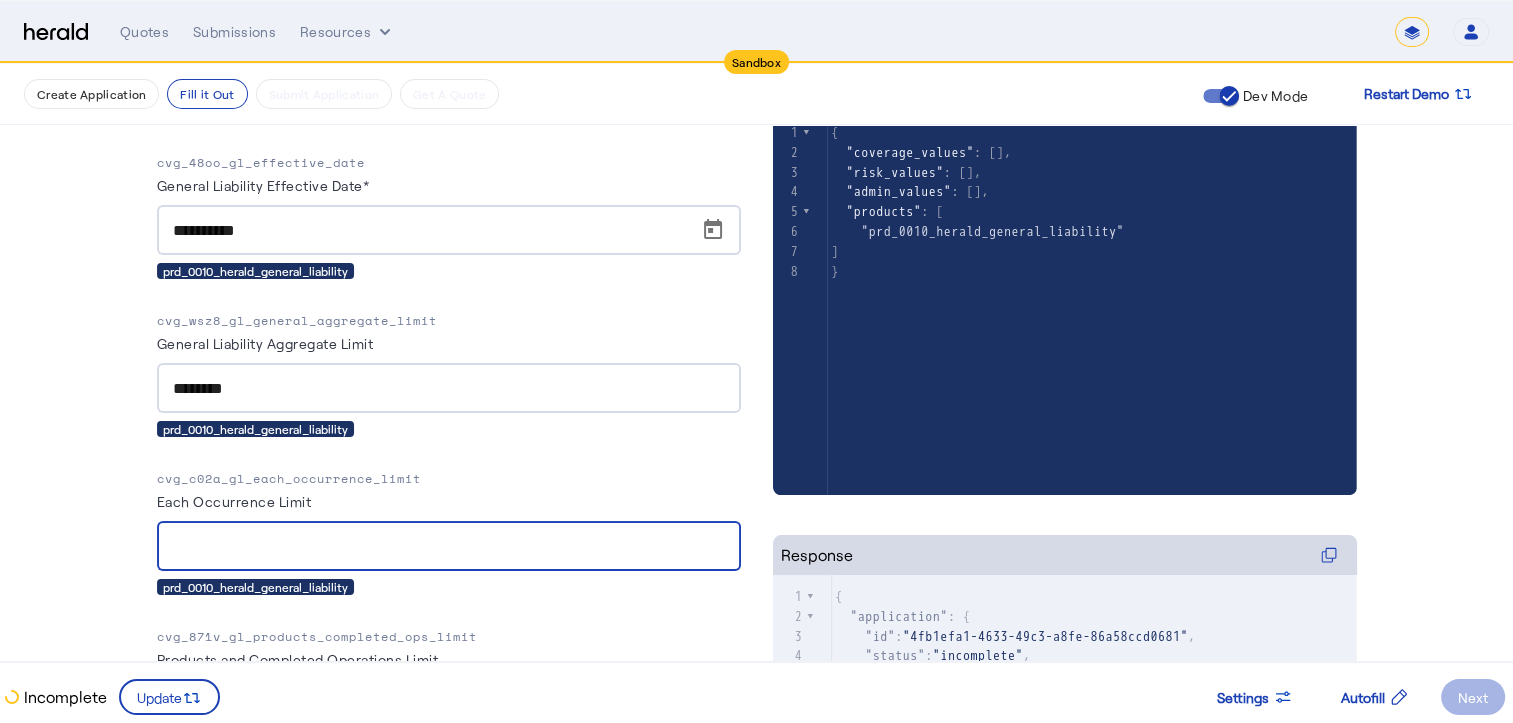 click on "Each Occurrence Limit" at bounding box center [449, 547] 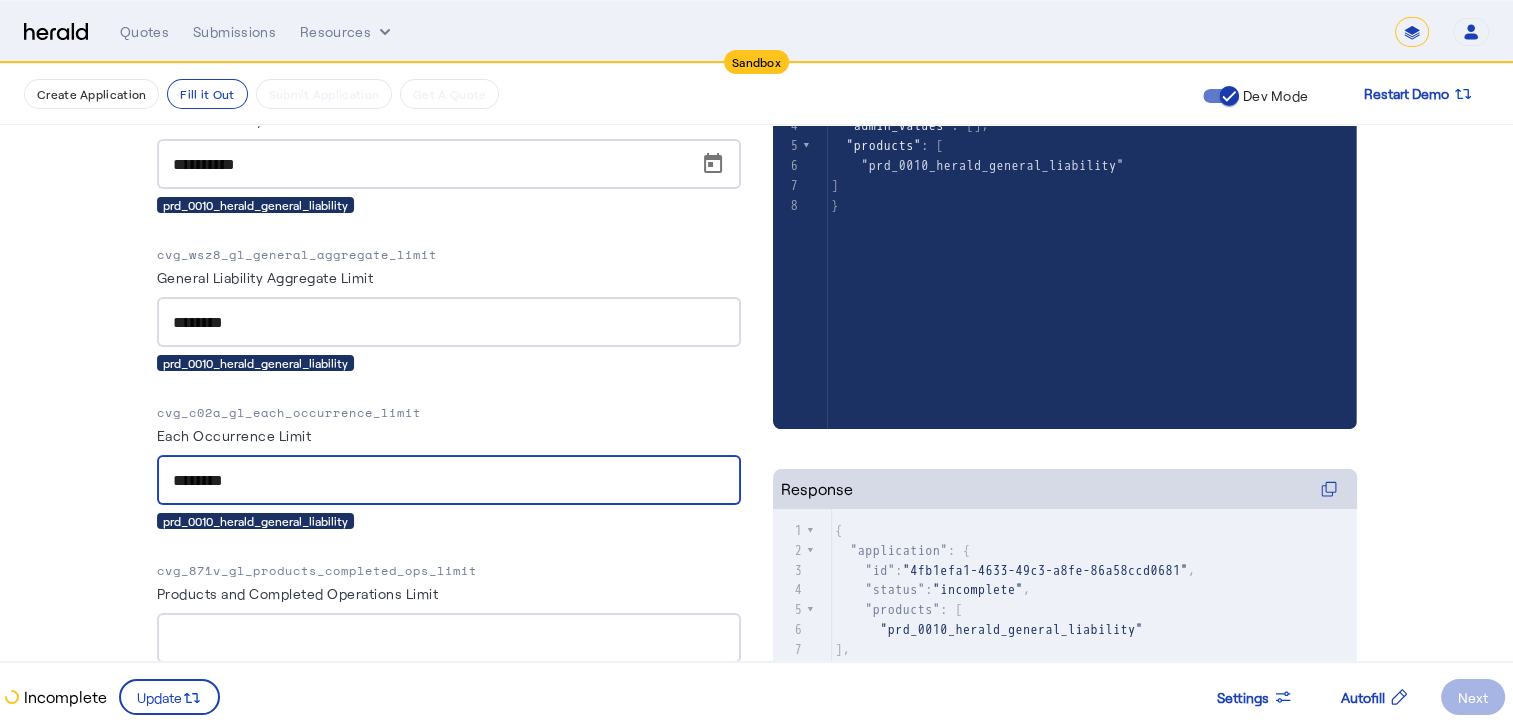 scroll, scrollTop: 548, scrollLeft: 0, axis: vertical 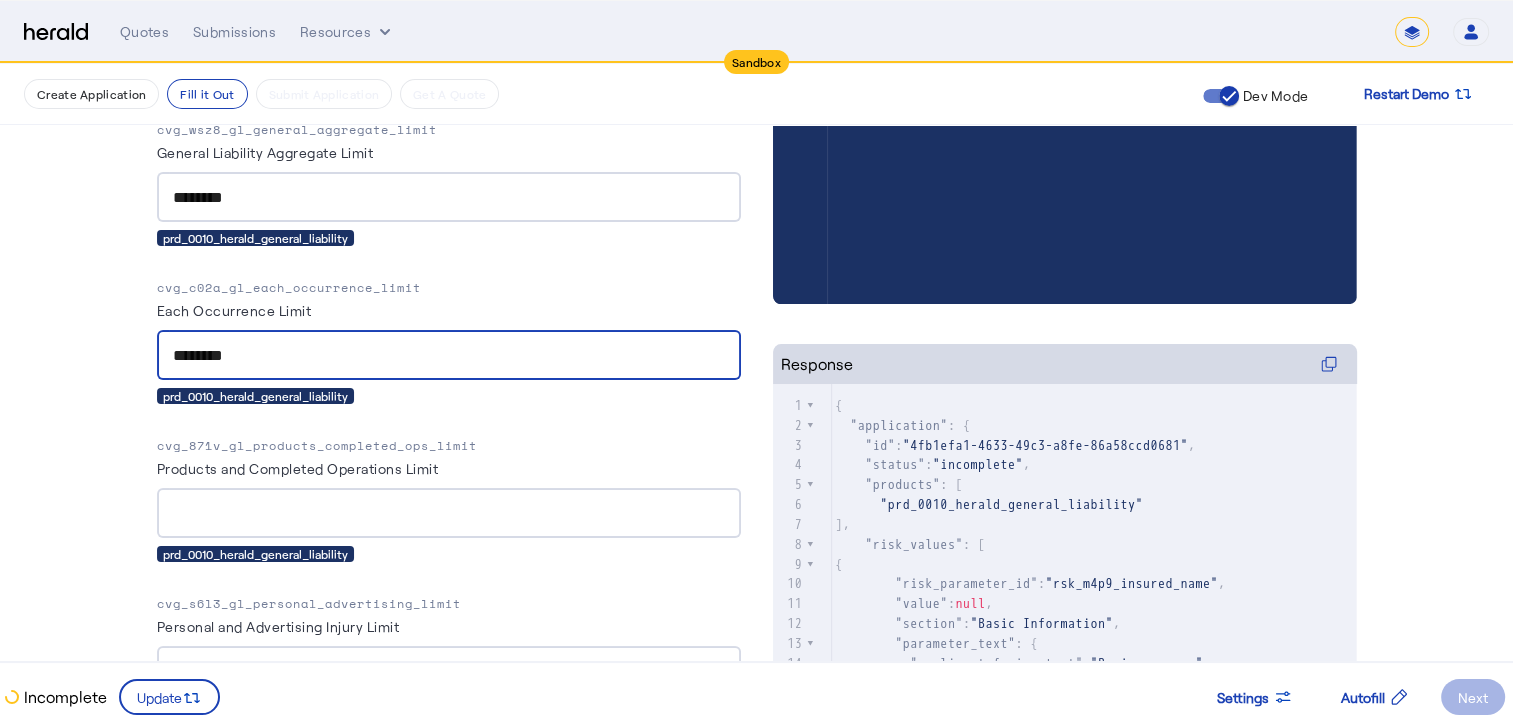 type on "********" 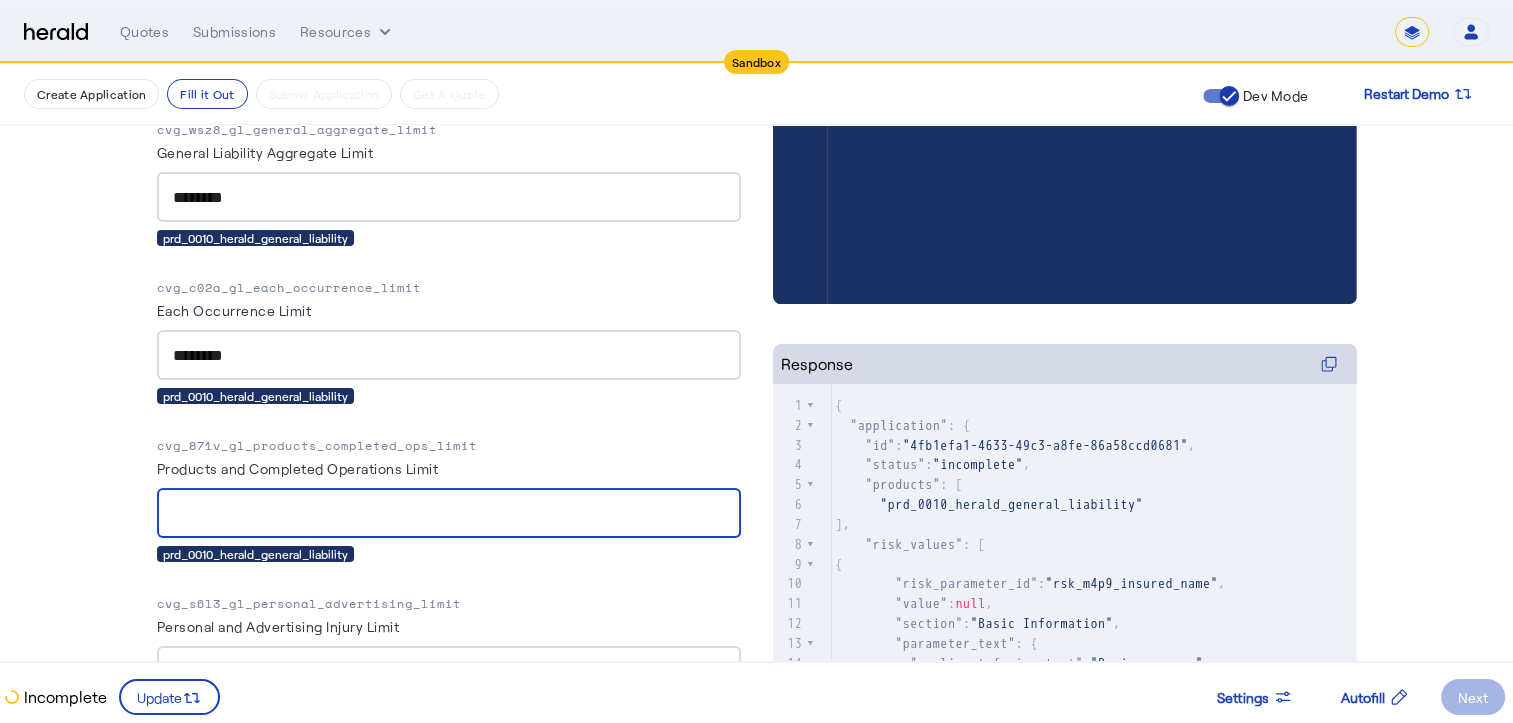 click on "Products and Completed Operations Limit" at bounding box center (449, 514) 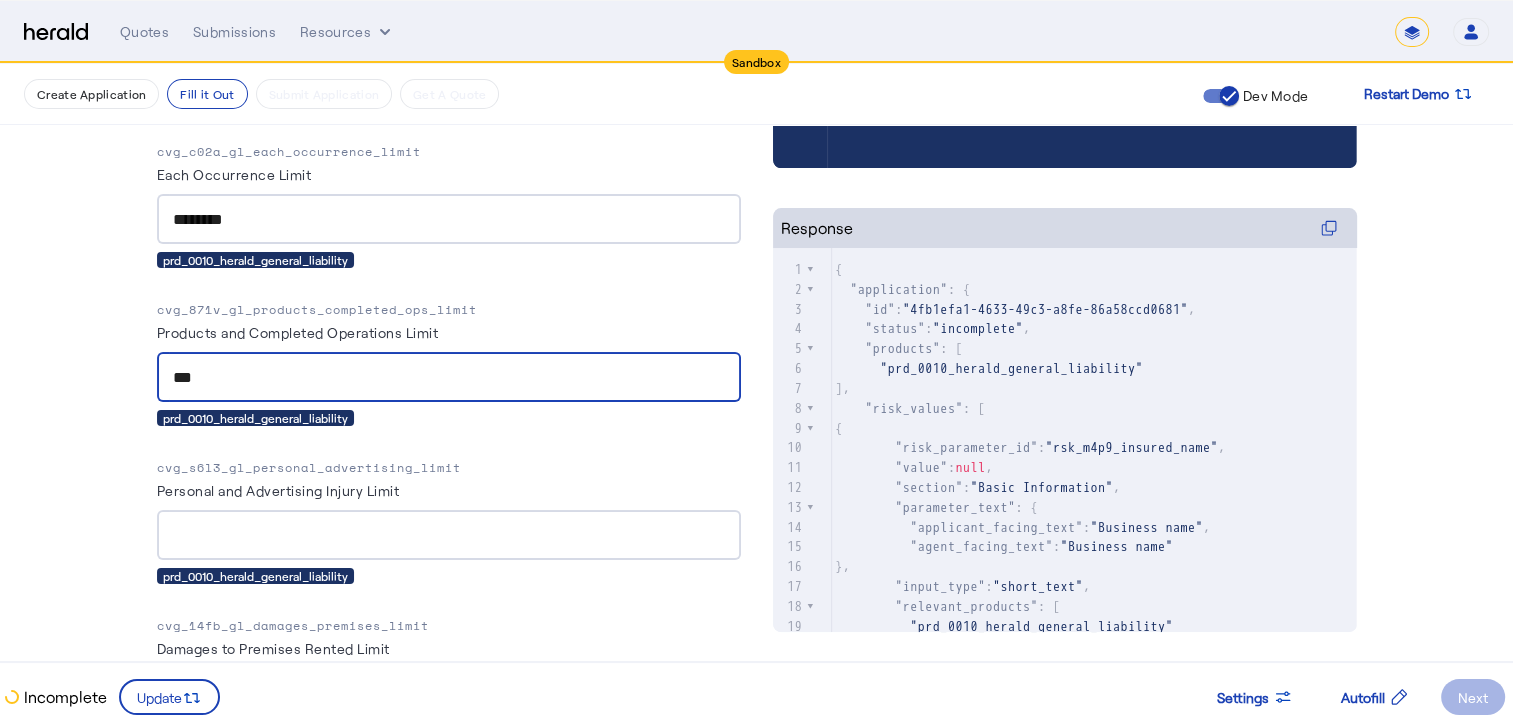 scroll, scrollTop: 687, scrollLeft: 0, axis: vertical 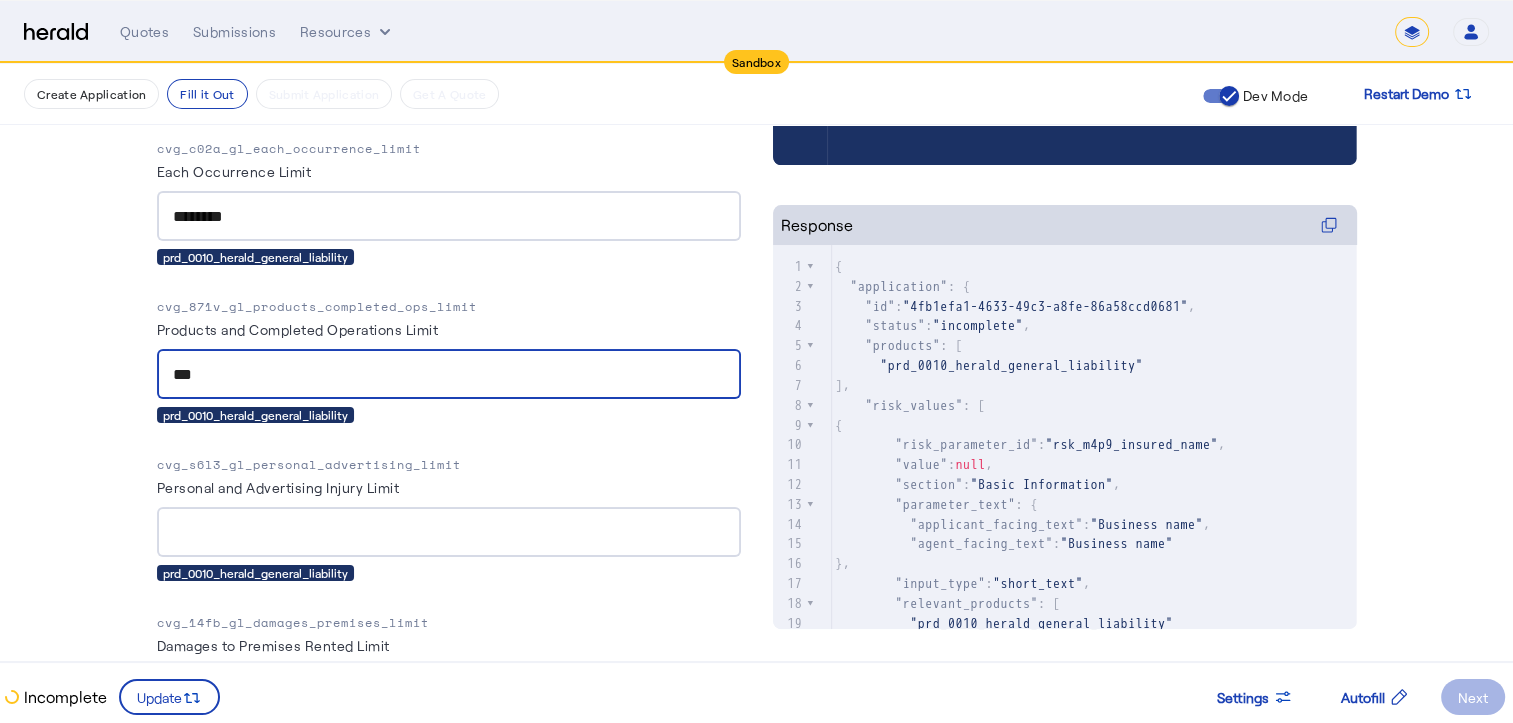 type on "***" 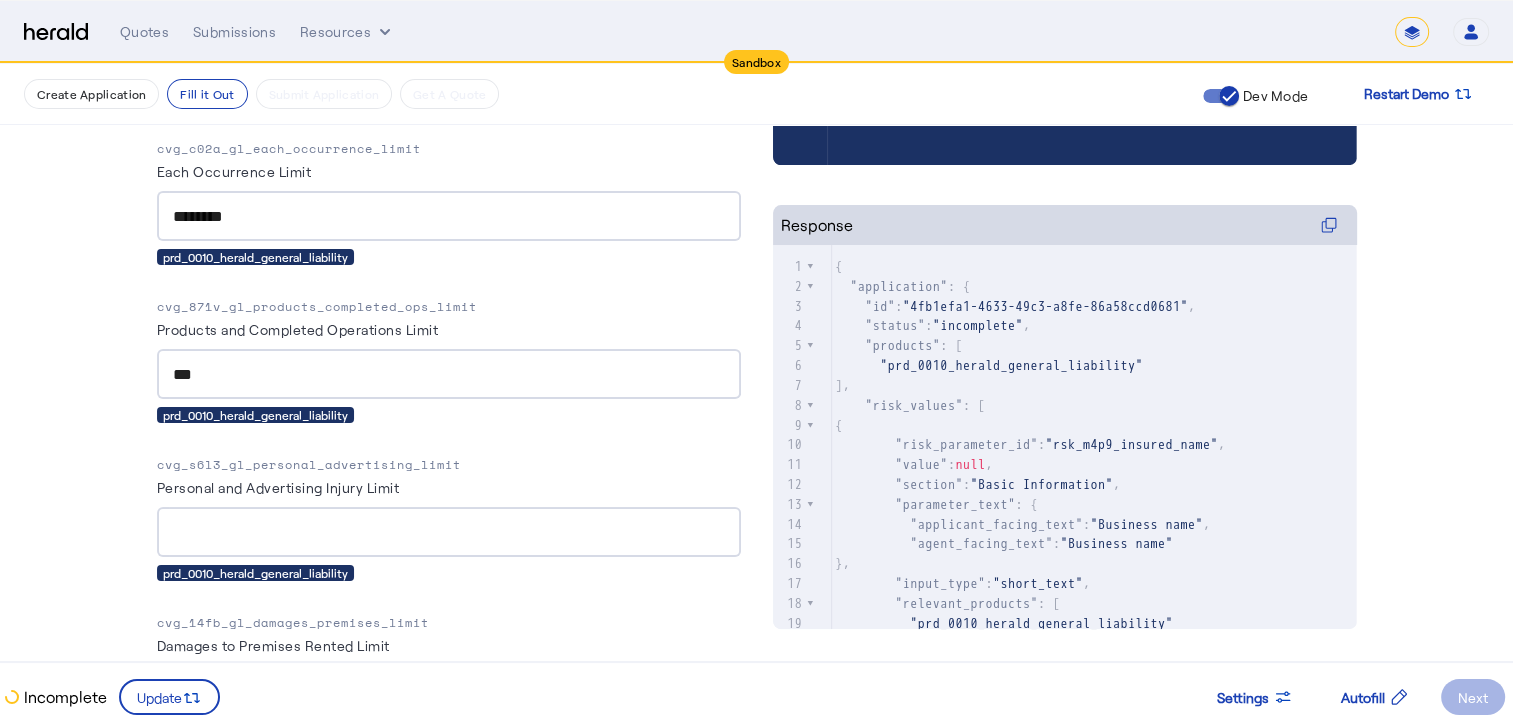 click at bounding box center [449, 532] 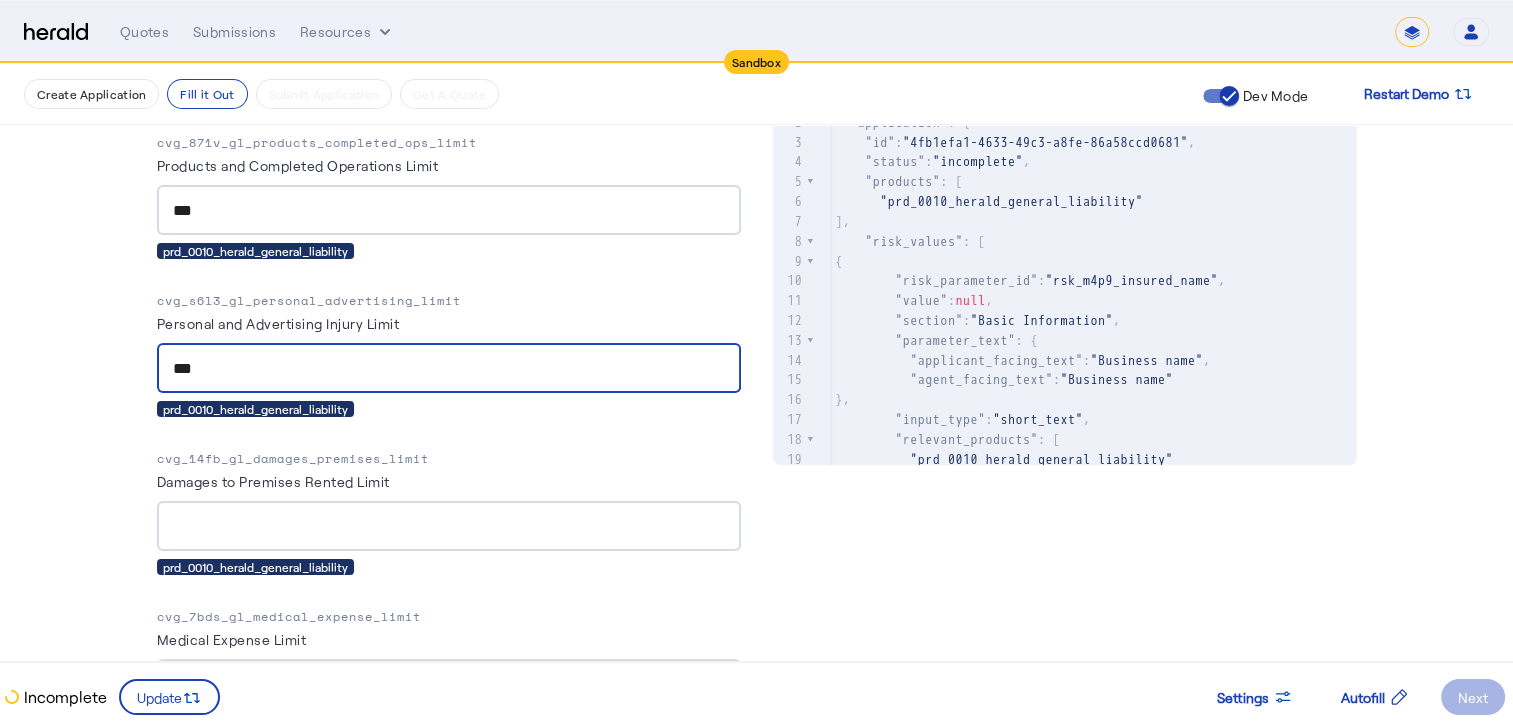 scroll, scrollTop: 853, scrollLeft: 0, axis: vertical 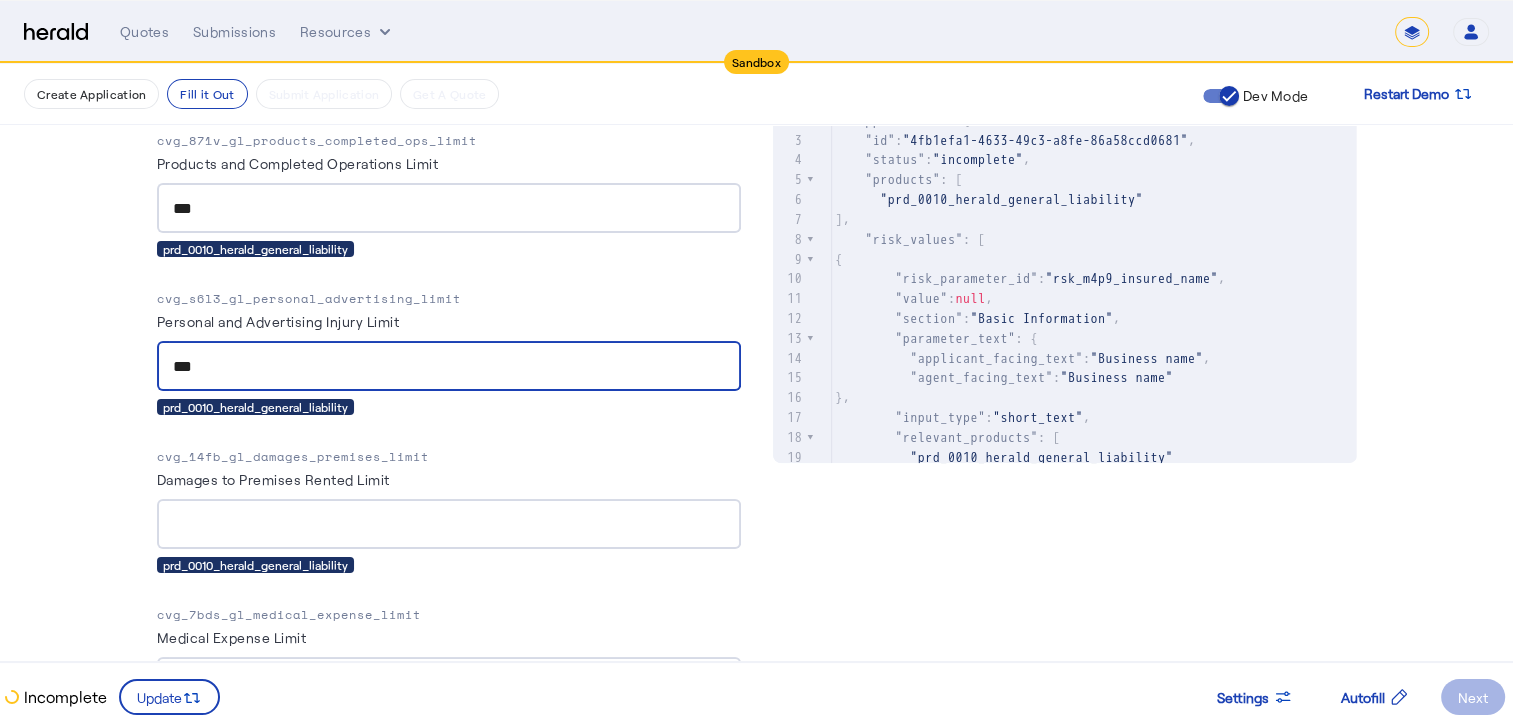 type on "***" 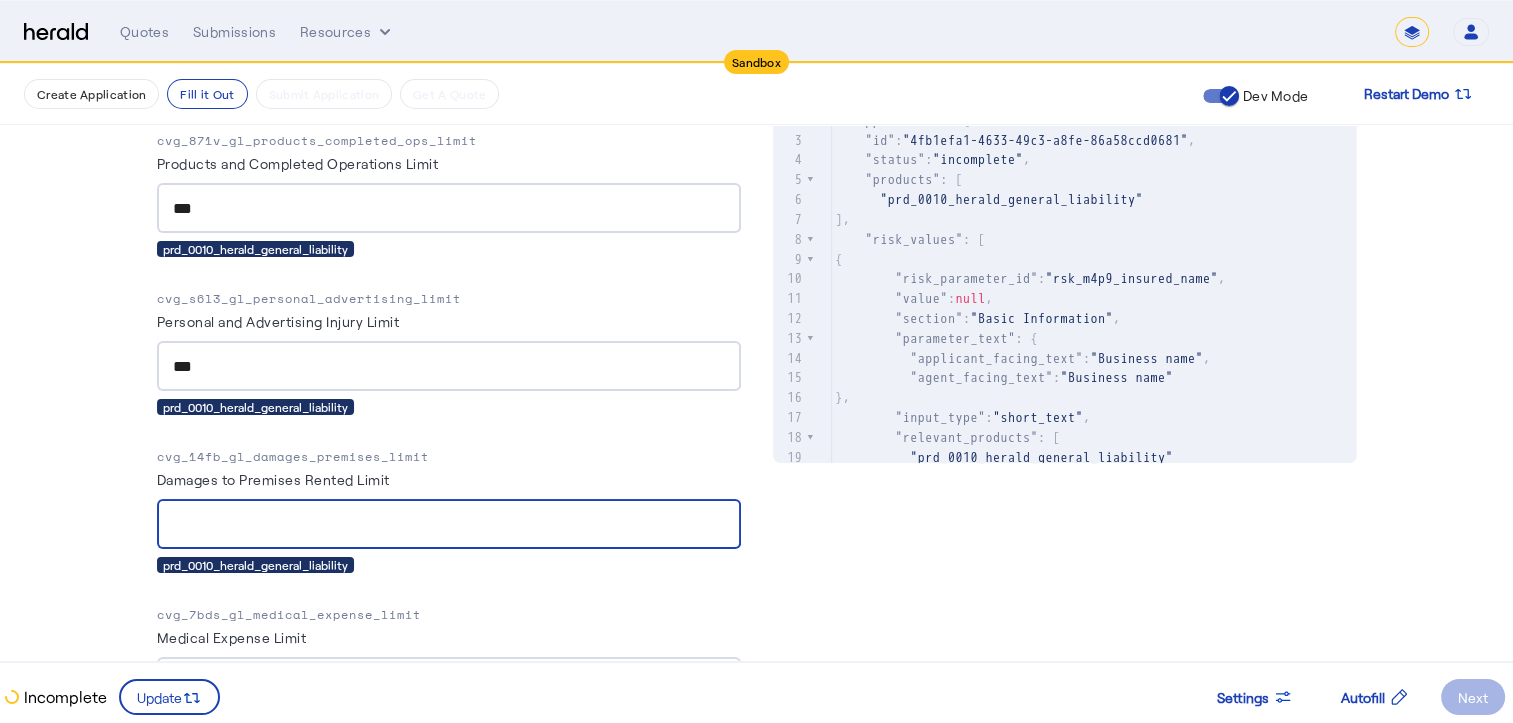 click on "Damages to Premises Rented Limit" at bounding box center [449, 525] 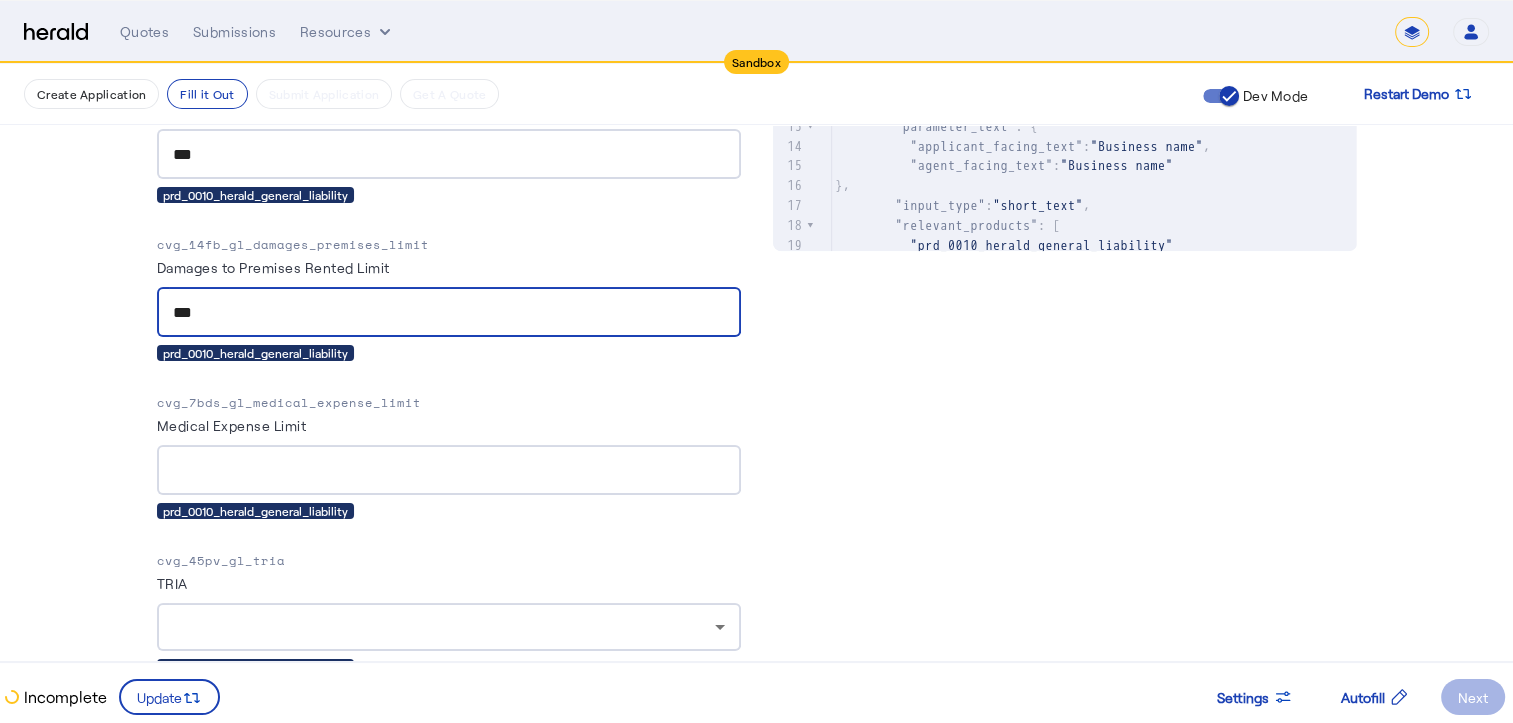 scroll, scrollTop: 1066, scrollLeft: 0, axis: vertical 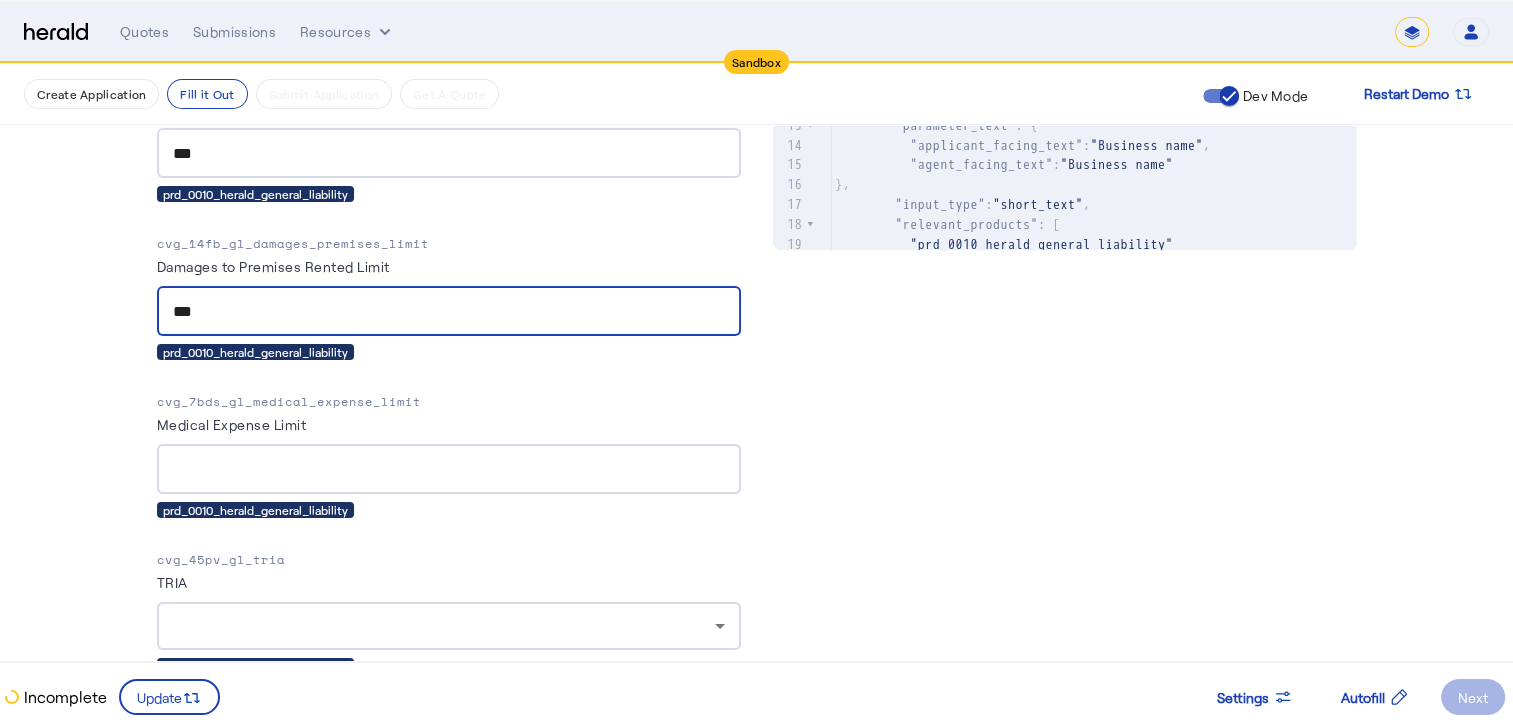 type on "***" 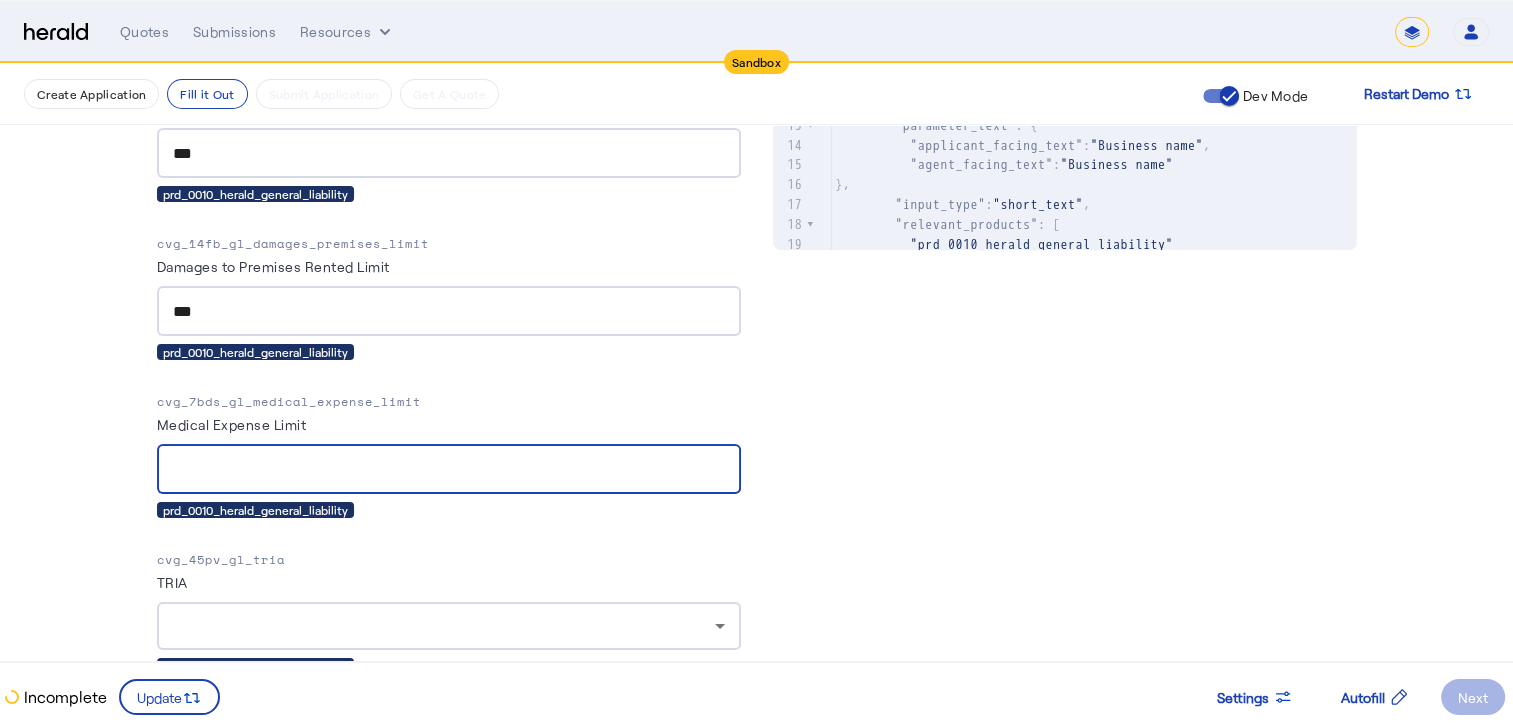 click on "Medical Expense Limit" at bounding box center [449, 470] 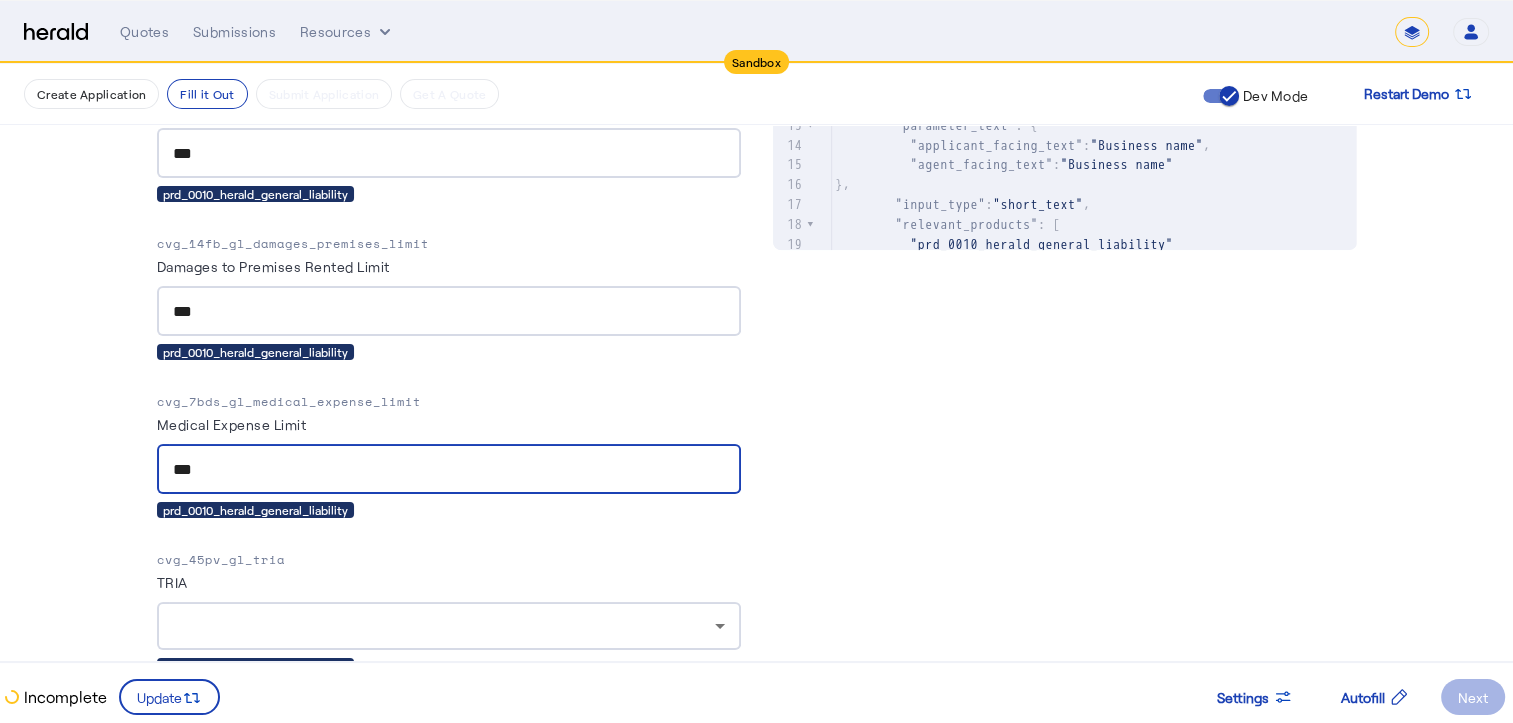 scroll, scrollTop: 1116, scrollLeft: 0, axis: vertical 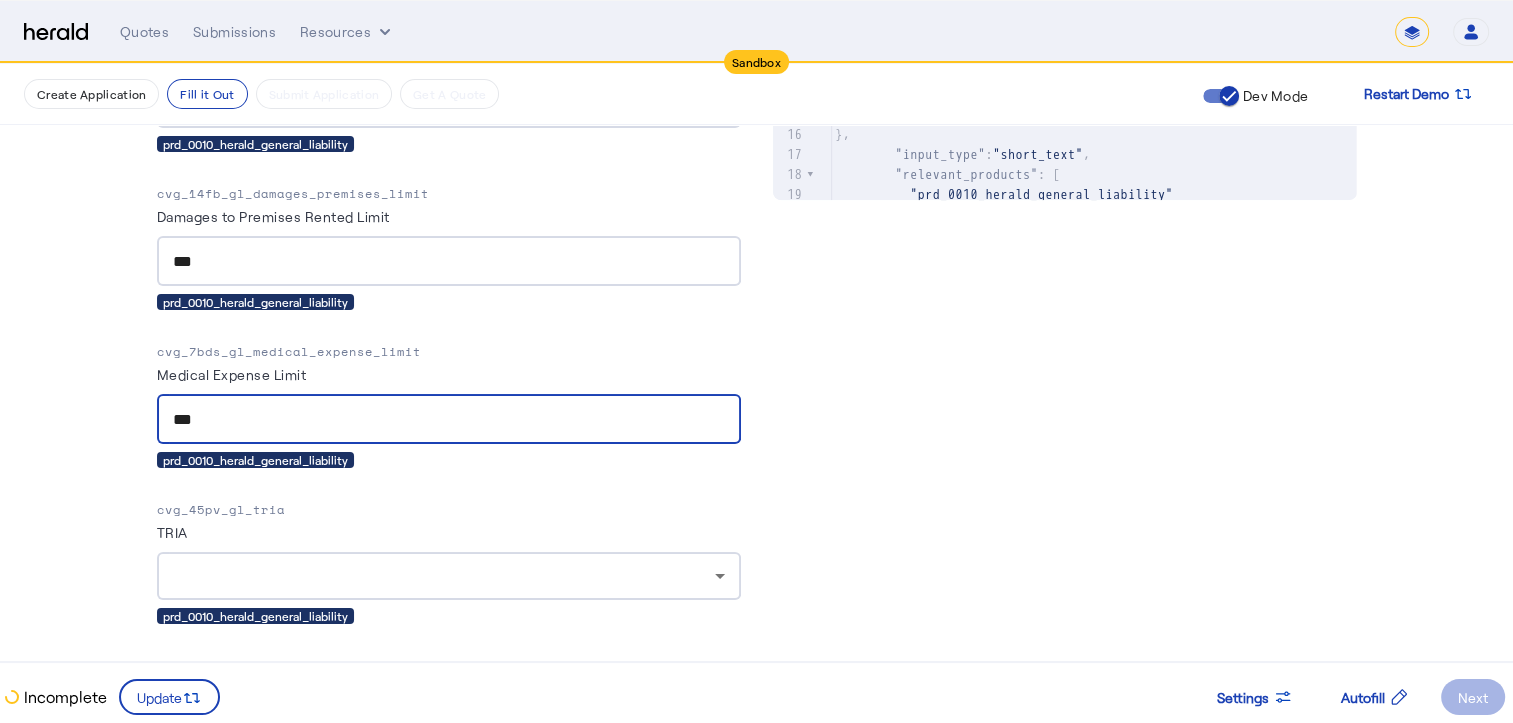 type on "***" 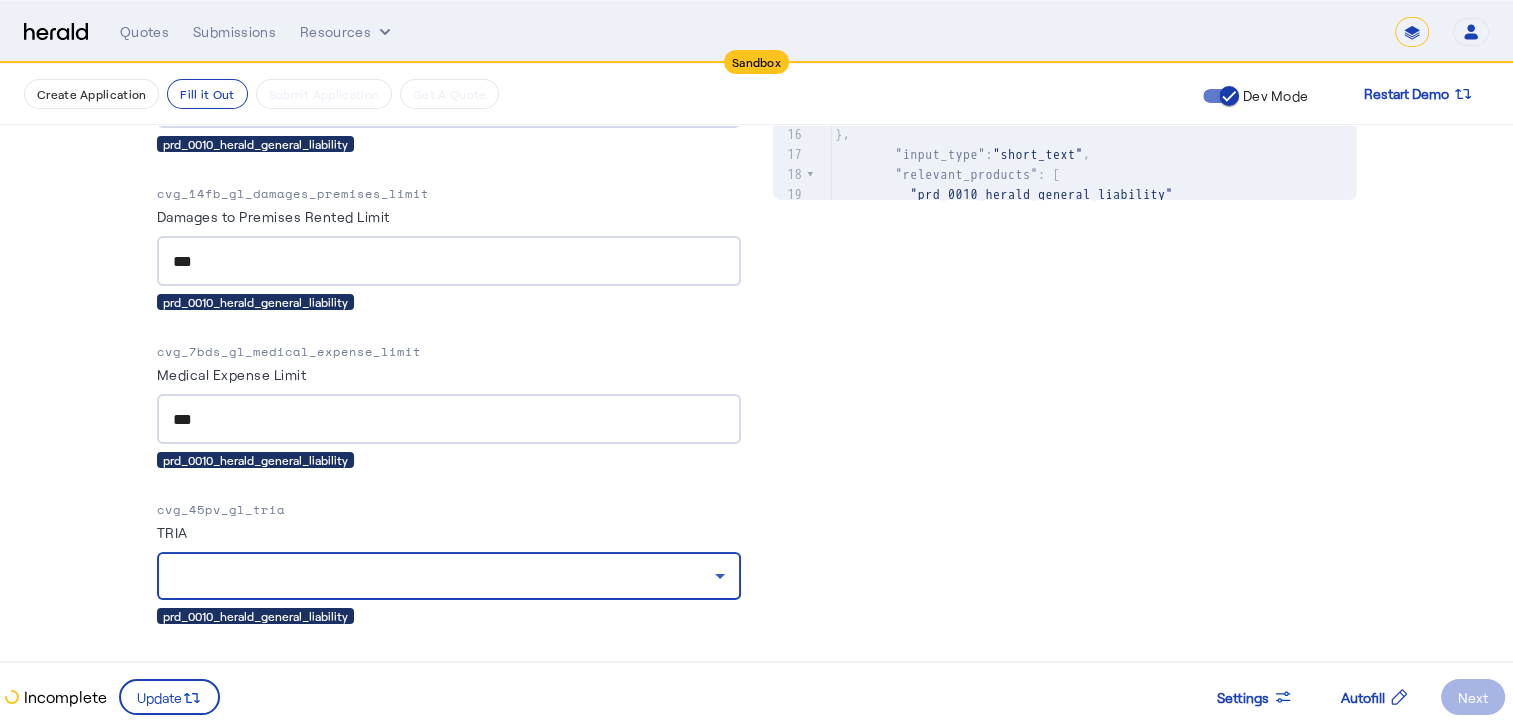 click at bounding box center [444, 576] 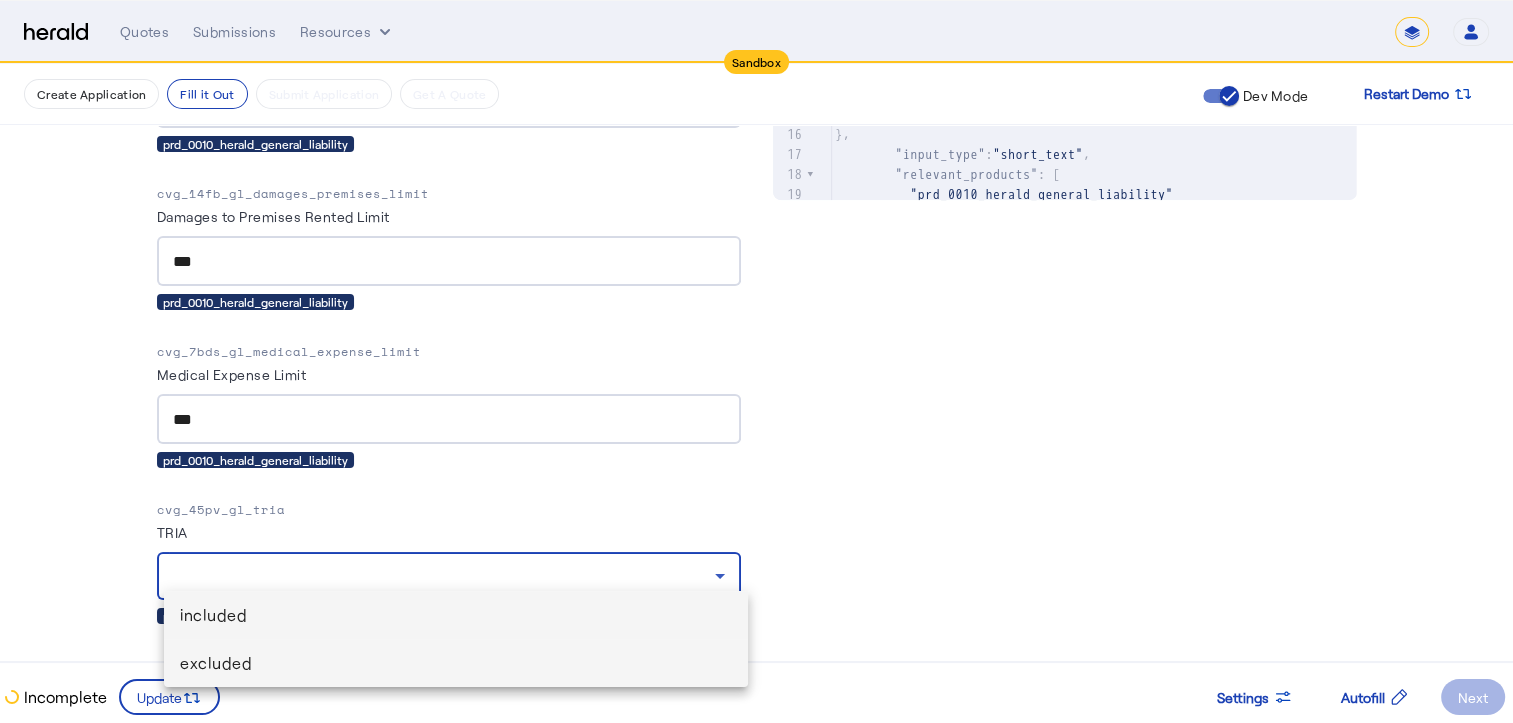 click on "excluded" at bounding box center [456, 663] 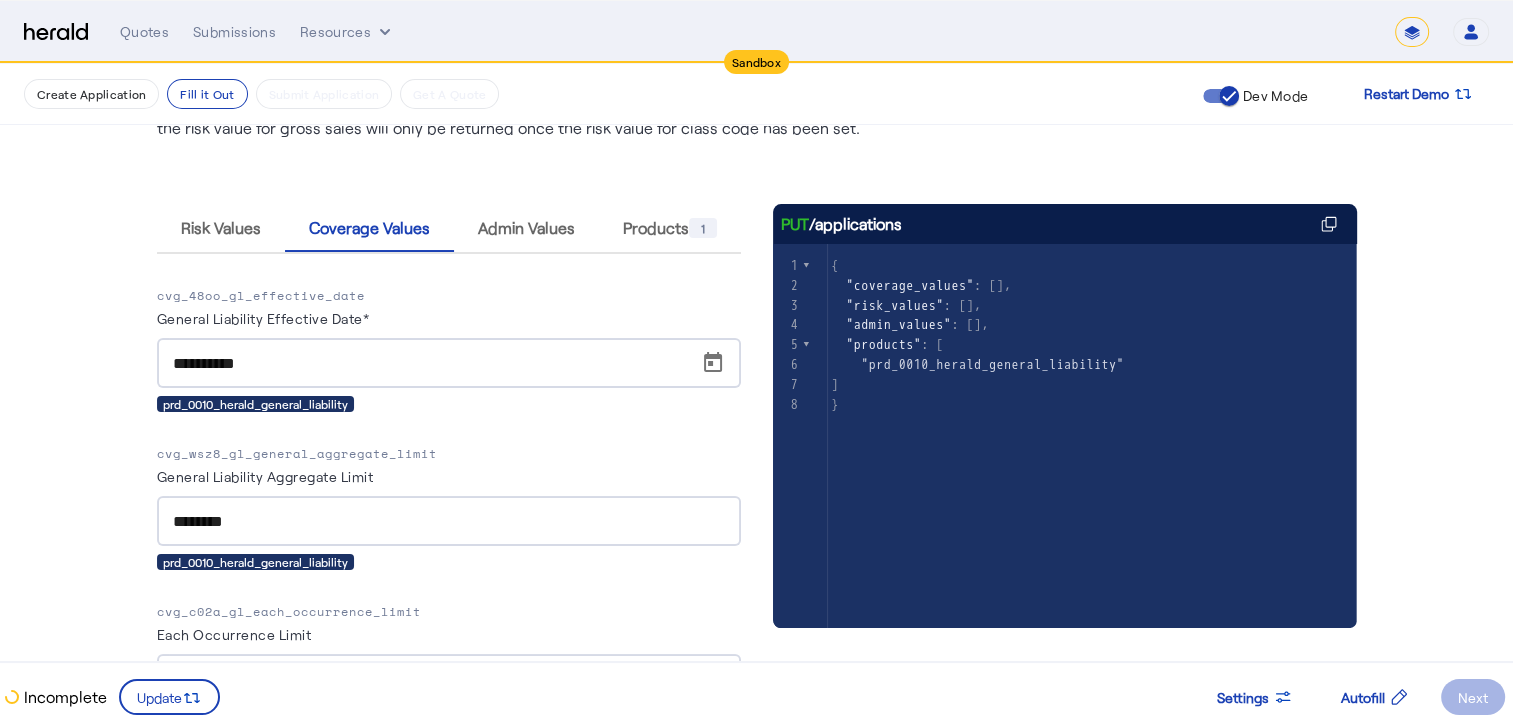 scroll, scrollTop: 0, scrollLeft: 0, axis: both 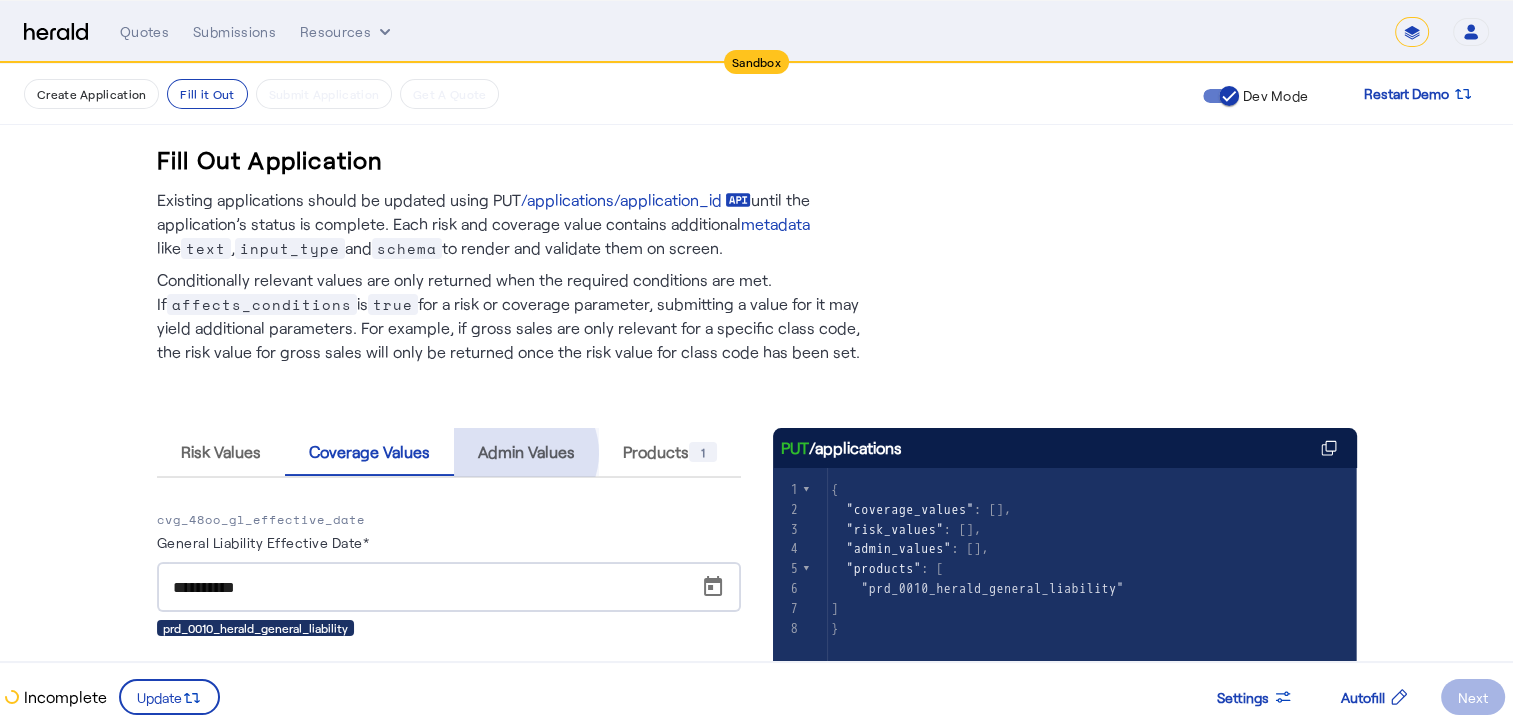 click on "Admin Values" at bounding box center (526, 452) 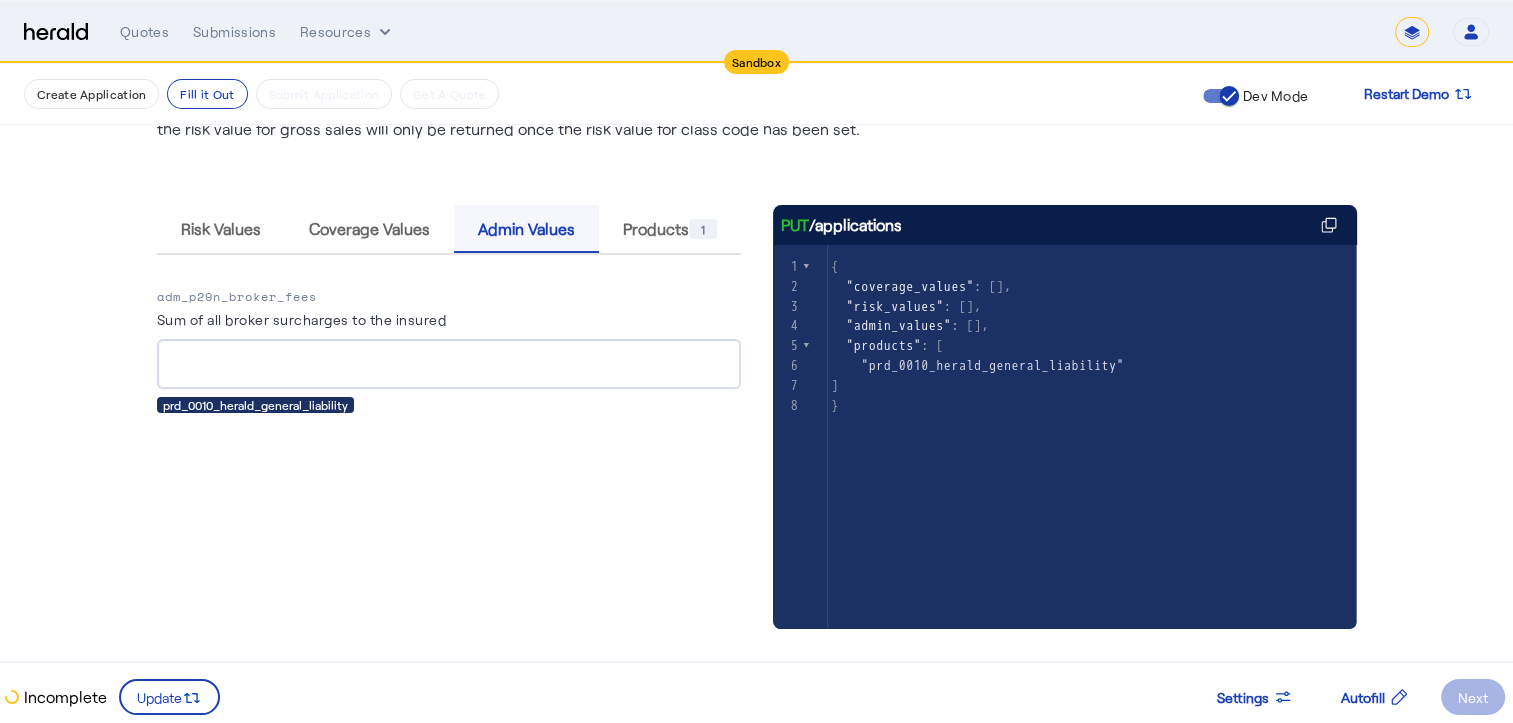 scroll, scrollTop: 224, scrollLeft: 0, axis: vertical 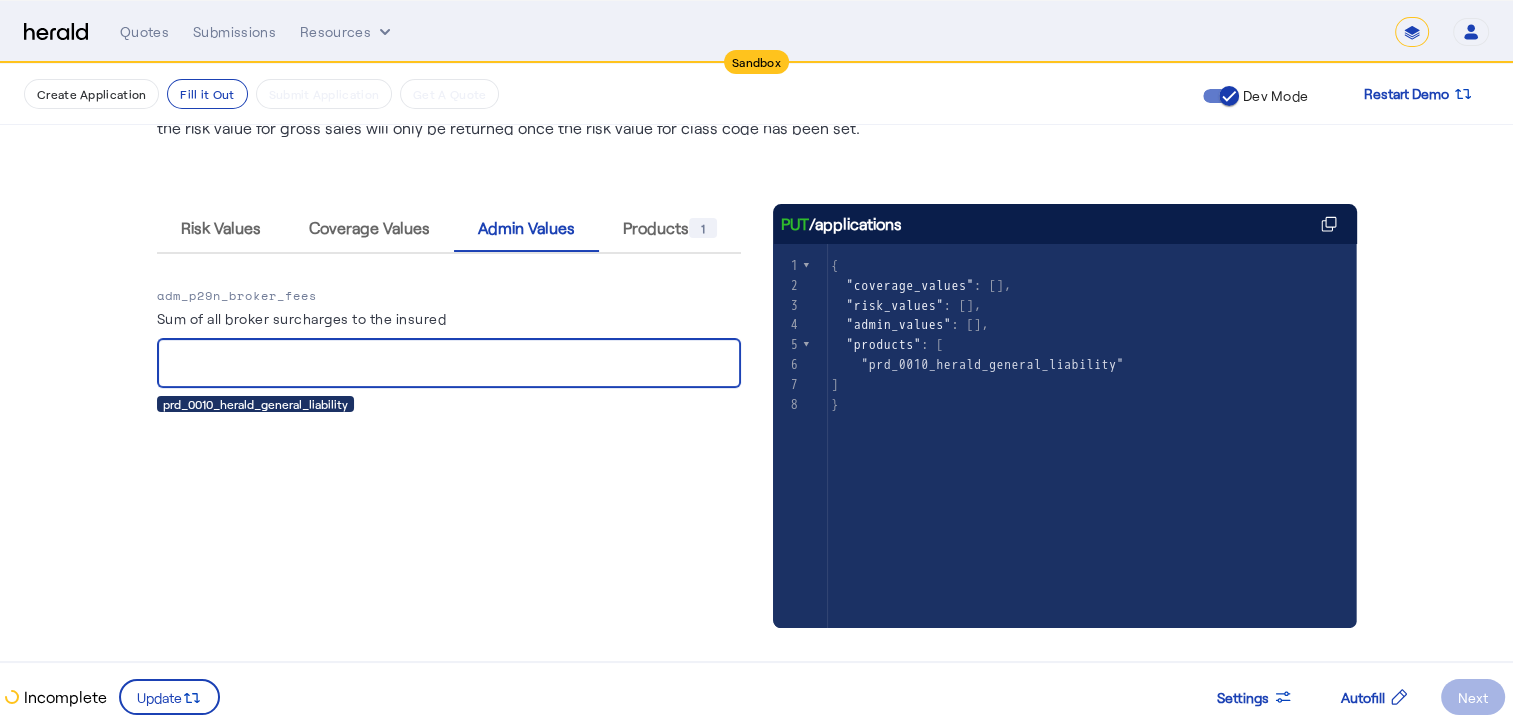 click on "Sum of all broker surcharges to the insured" at bounding box center [449, 364] 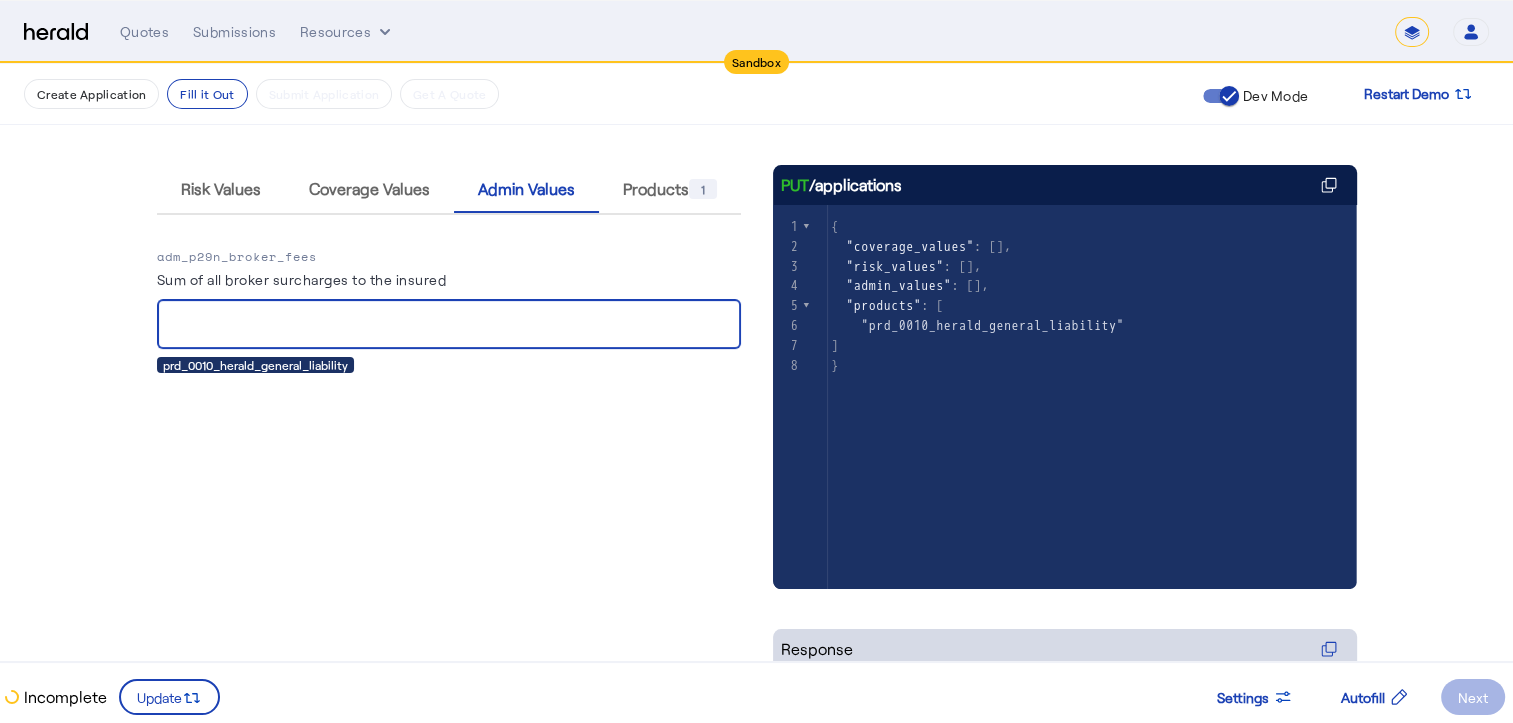 scroll, scrollTop: 0, scrollLeft: 0, axis: both 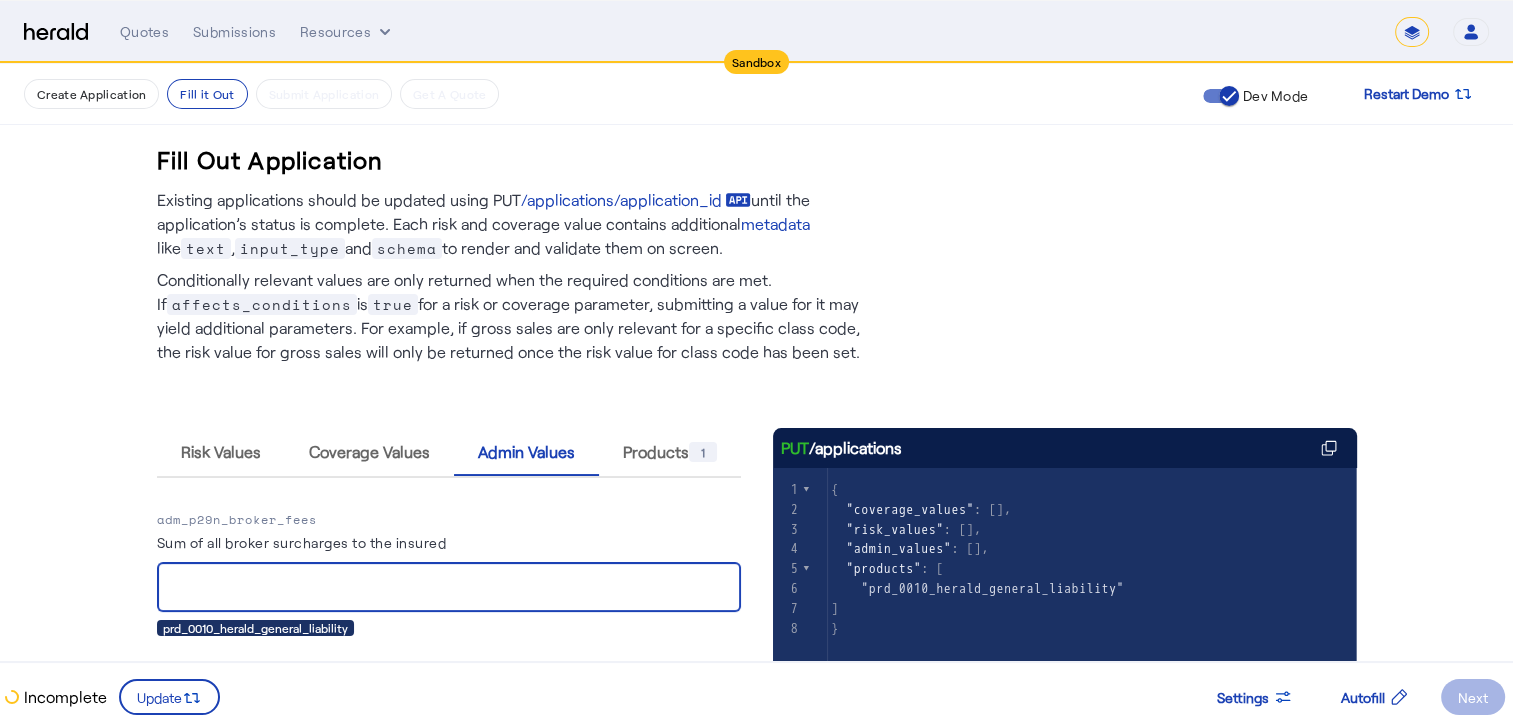 type on "*****" 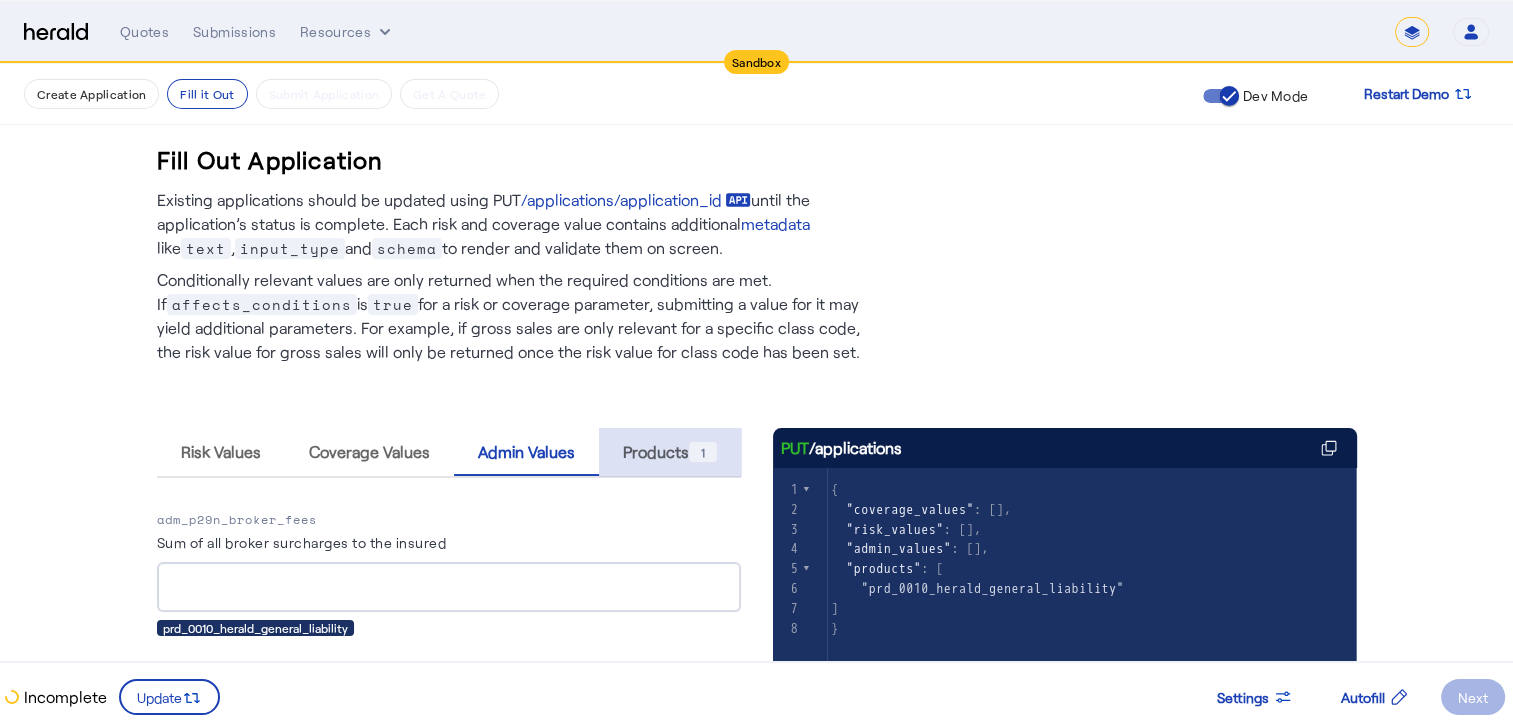 click on "Products       1" at bounding box center (670, 452) 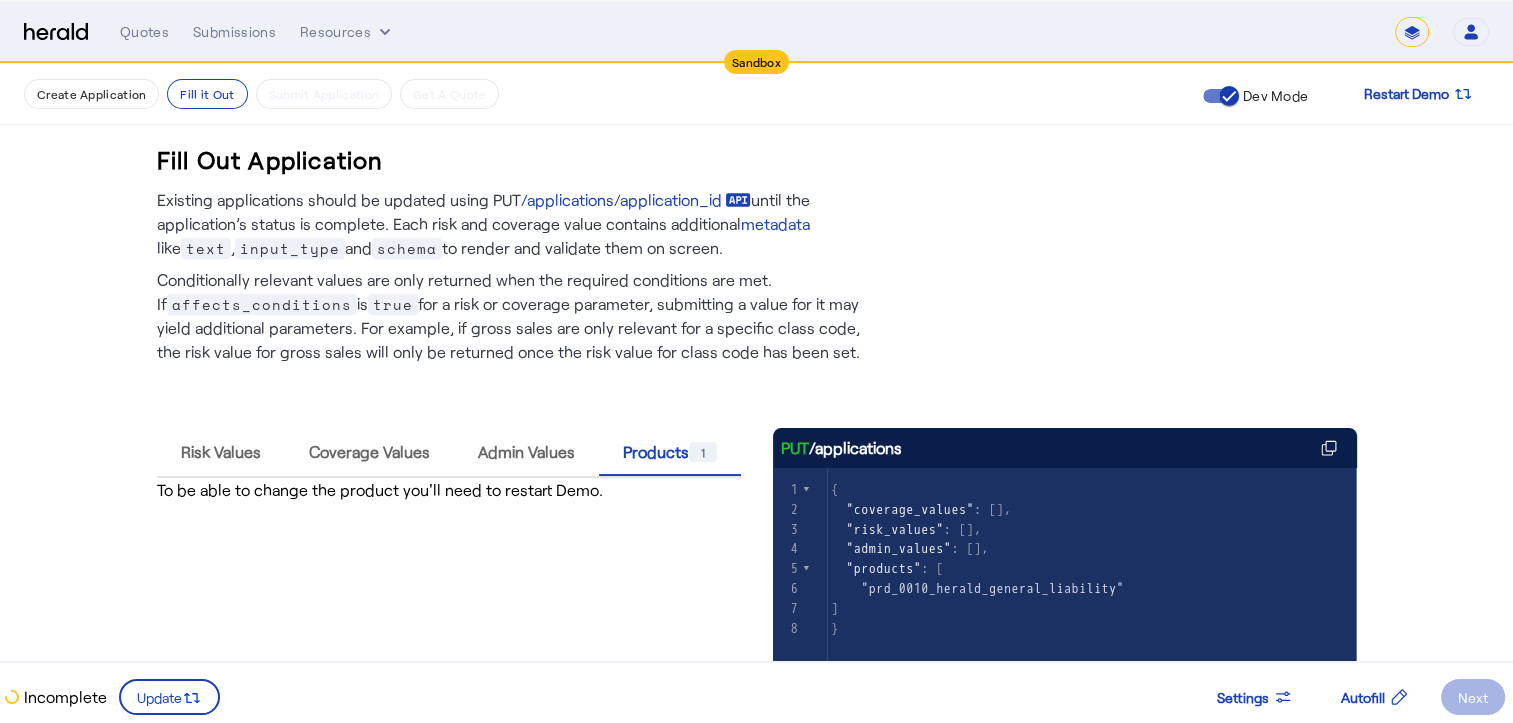 click on "To be able to change the product you'll need to restart Demo." at bounding box center (449, 490) 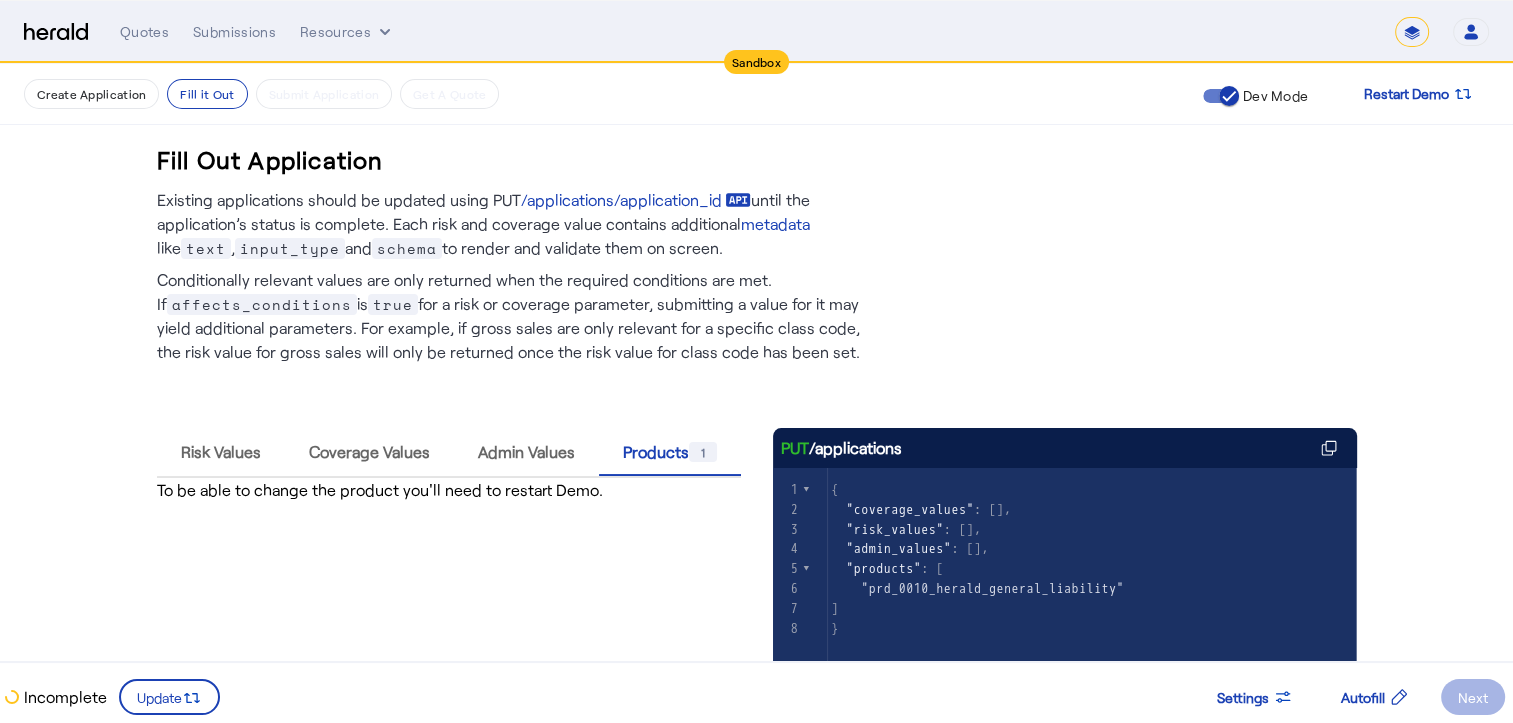 drag, startPoint x: 536, startPoint y: 490, endPoint x: 673, endPoint y: 505, distance: 137.81873 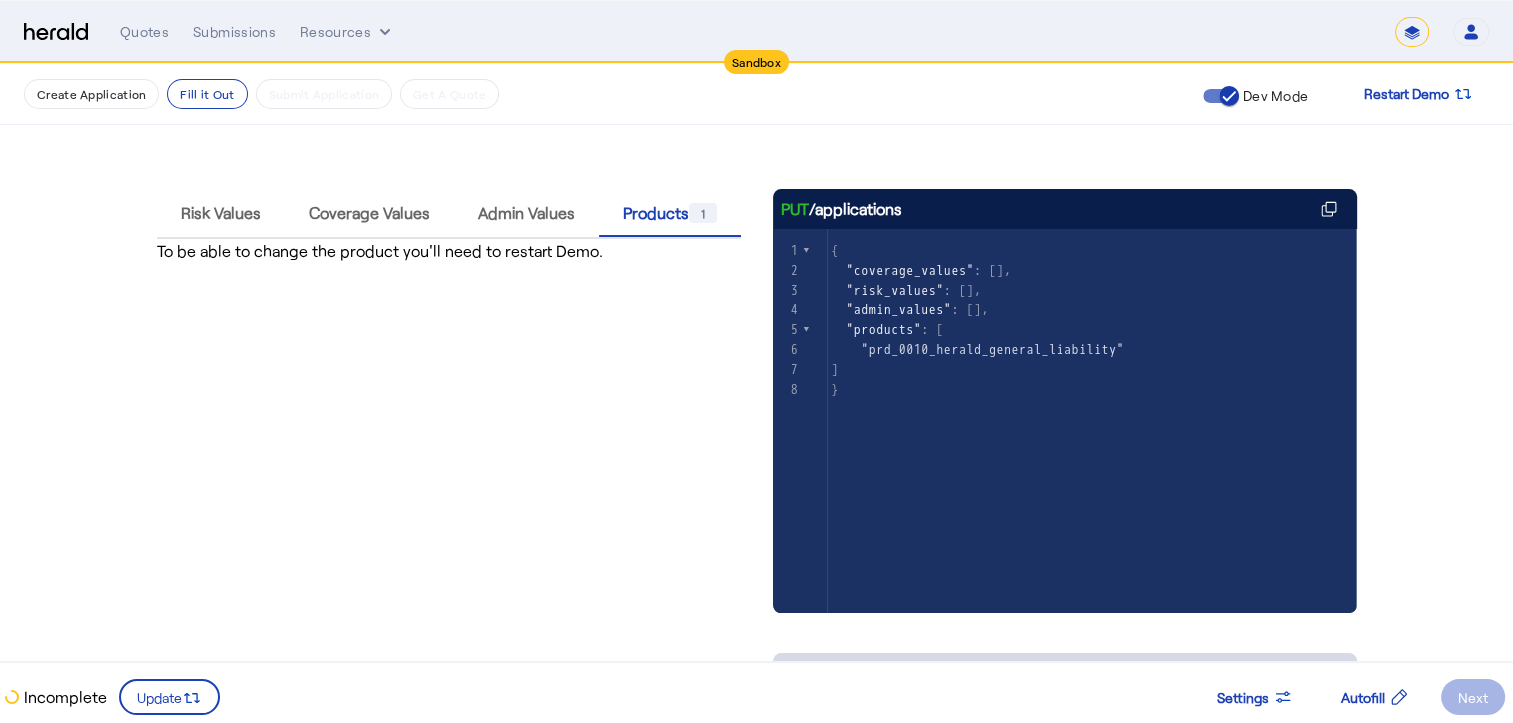 scroll, scrollTop: 240, scrollLeft: 0, axis: vertical 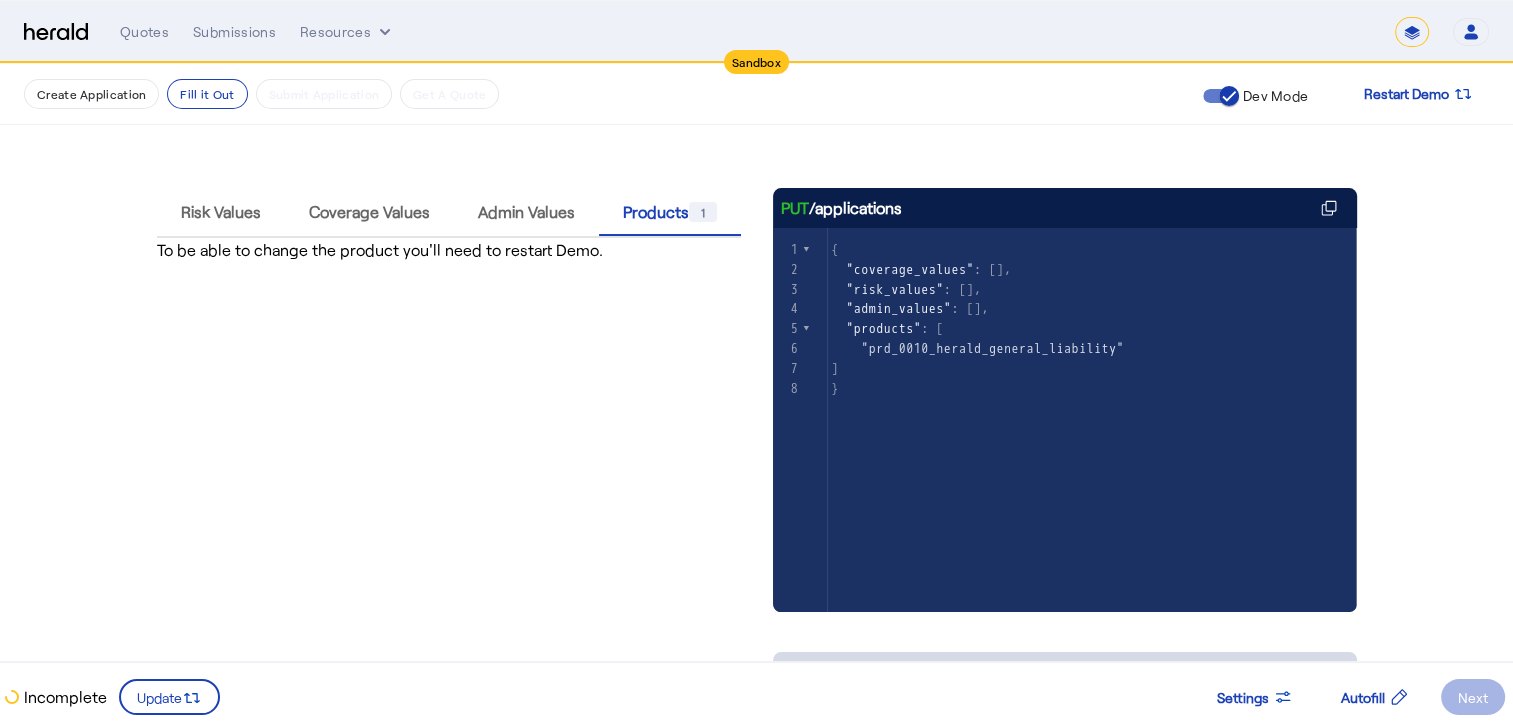 click on "Next" 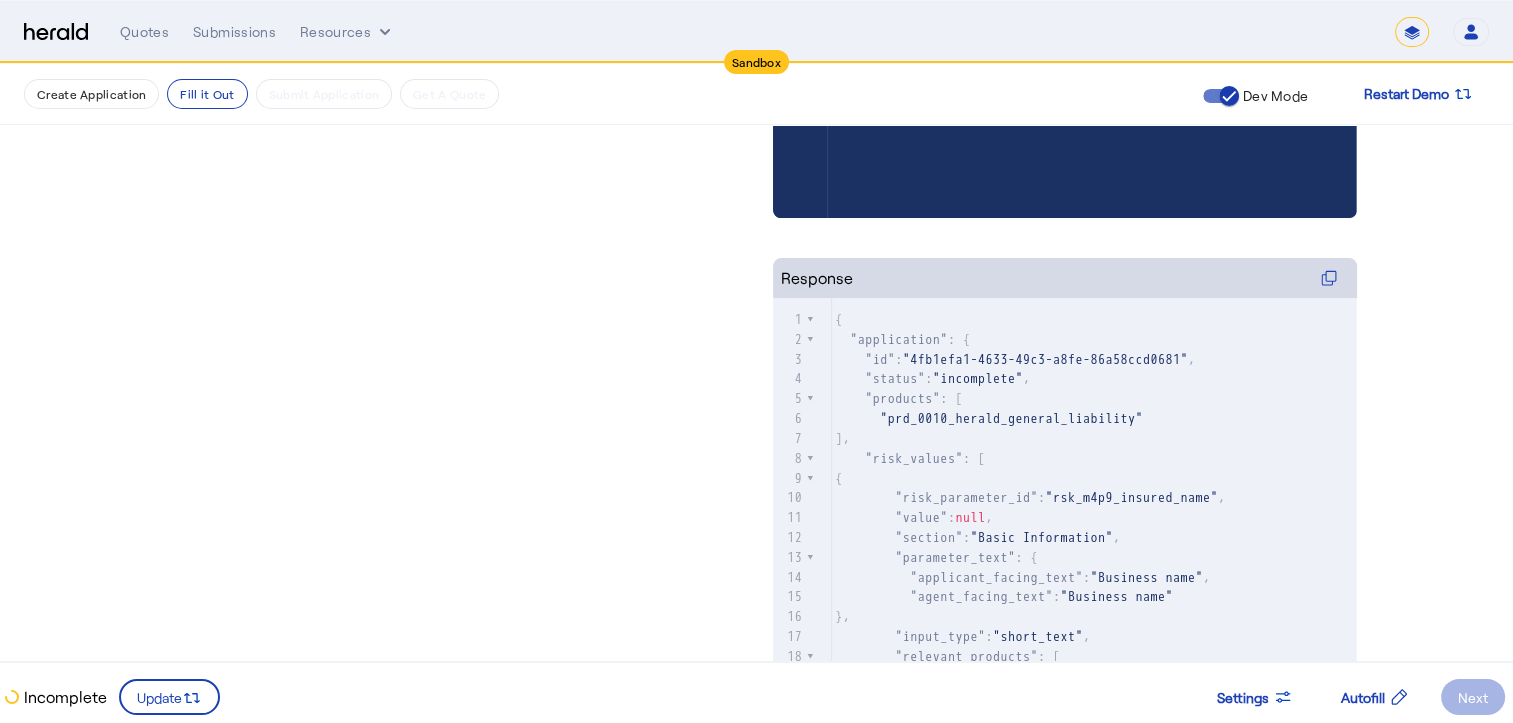 scroll, scrollTop: 712, scrollLeft: 0, axis: vertical 